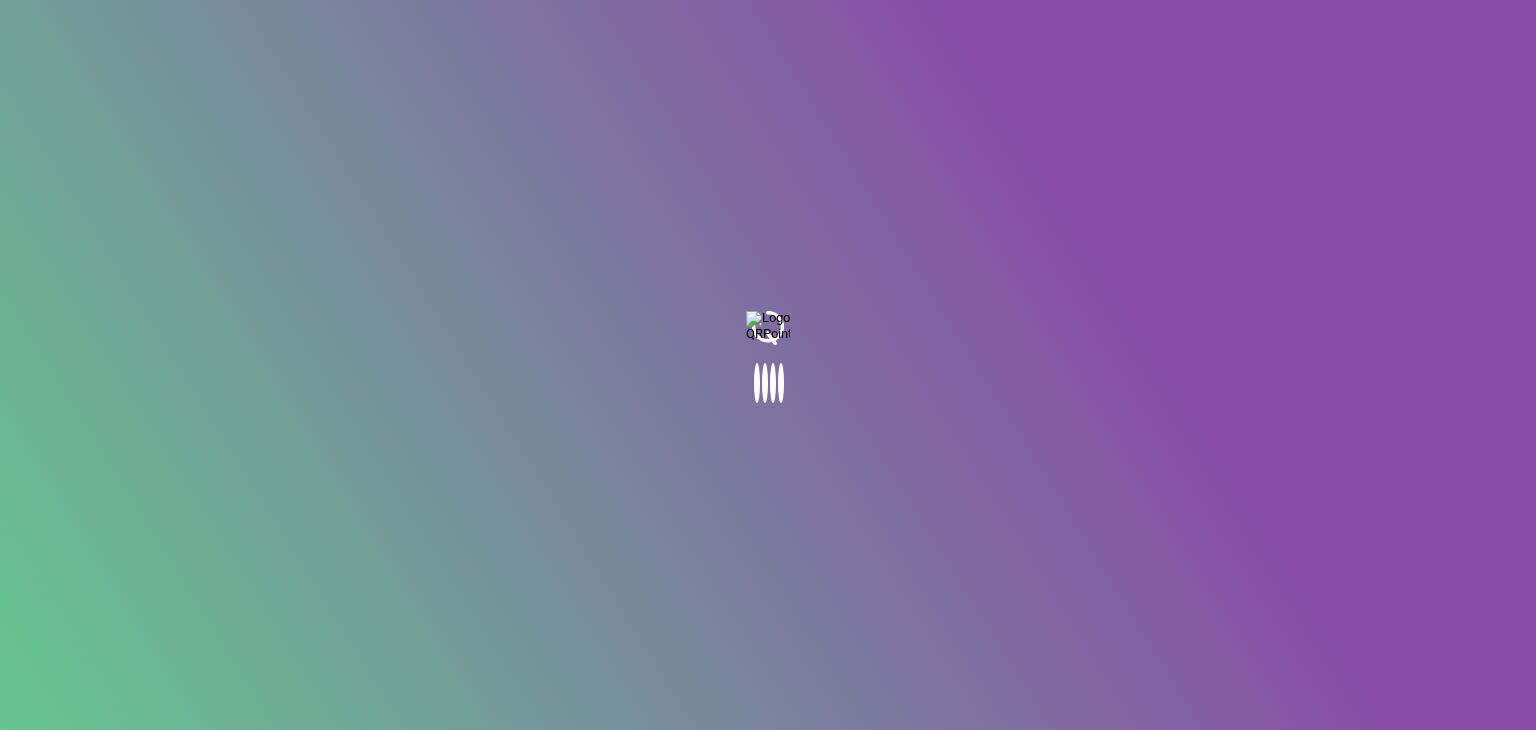 scroll, scrollTop: 0, scrollLeft: 0, axis: both 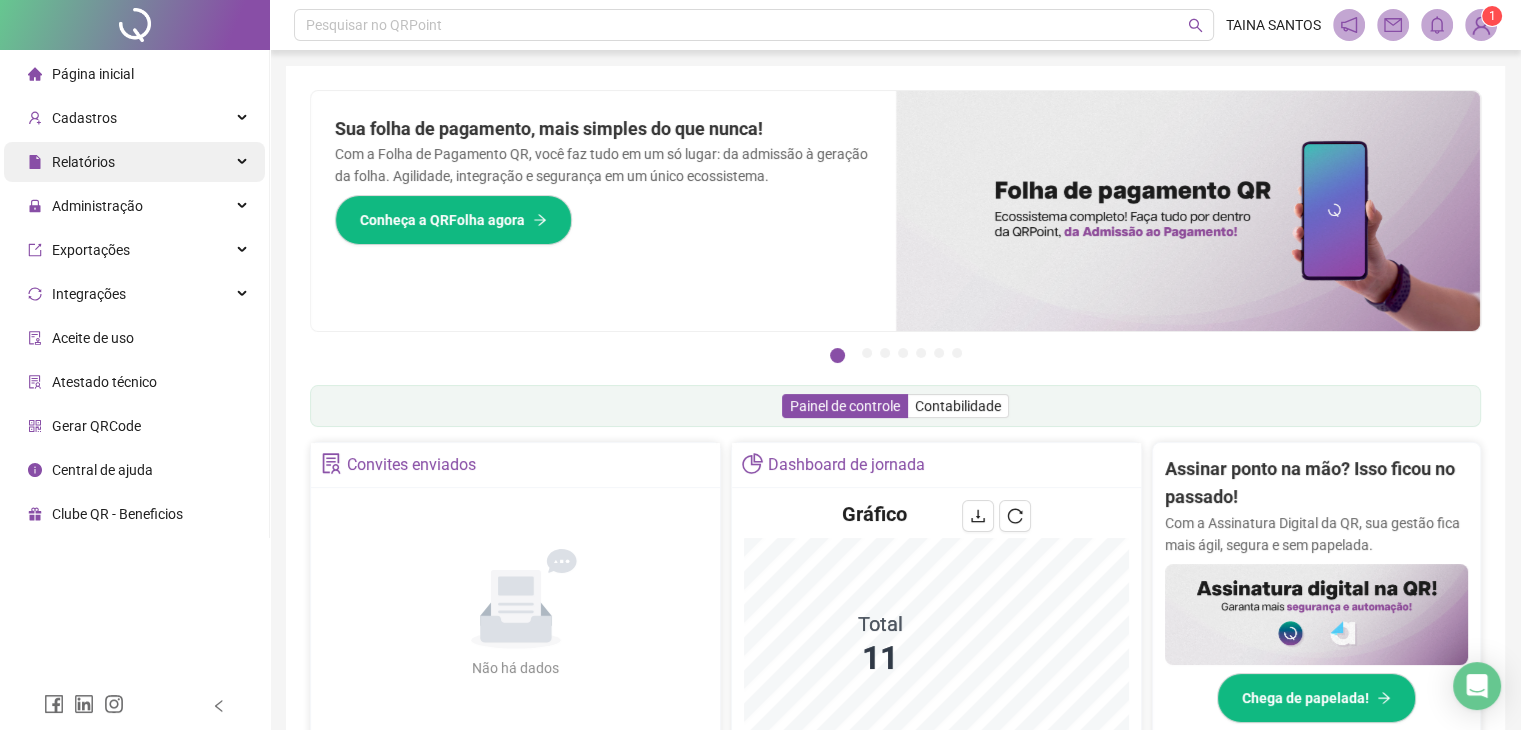 click on "Relatórios" at bounding box center (134, 162) 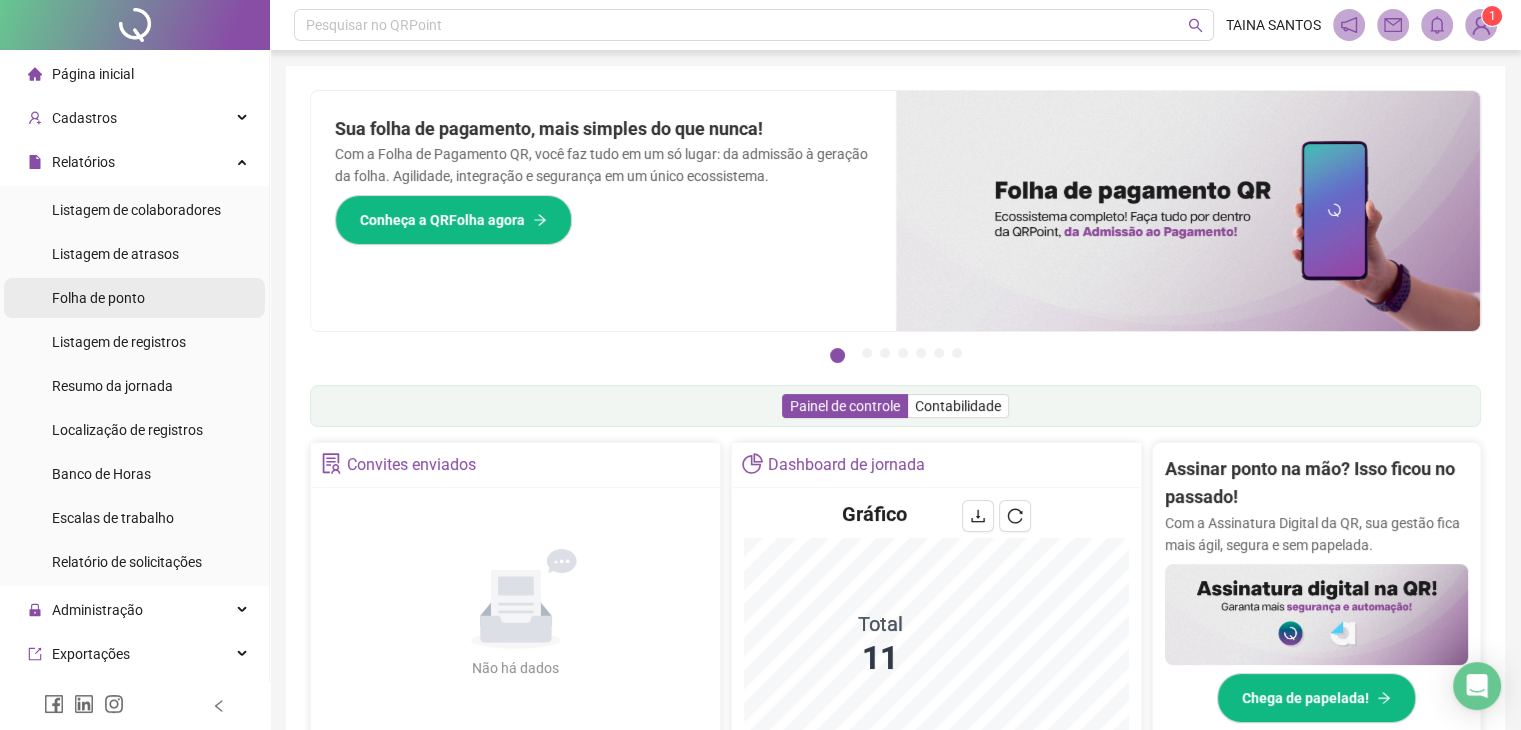 click on "Folha de ponto" at bounding box center [134, 298] 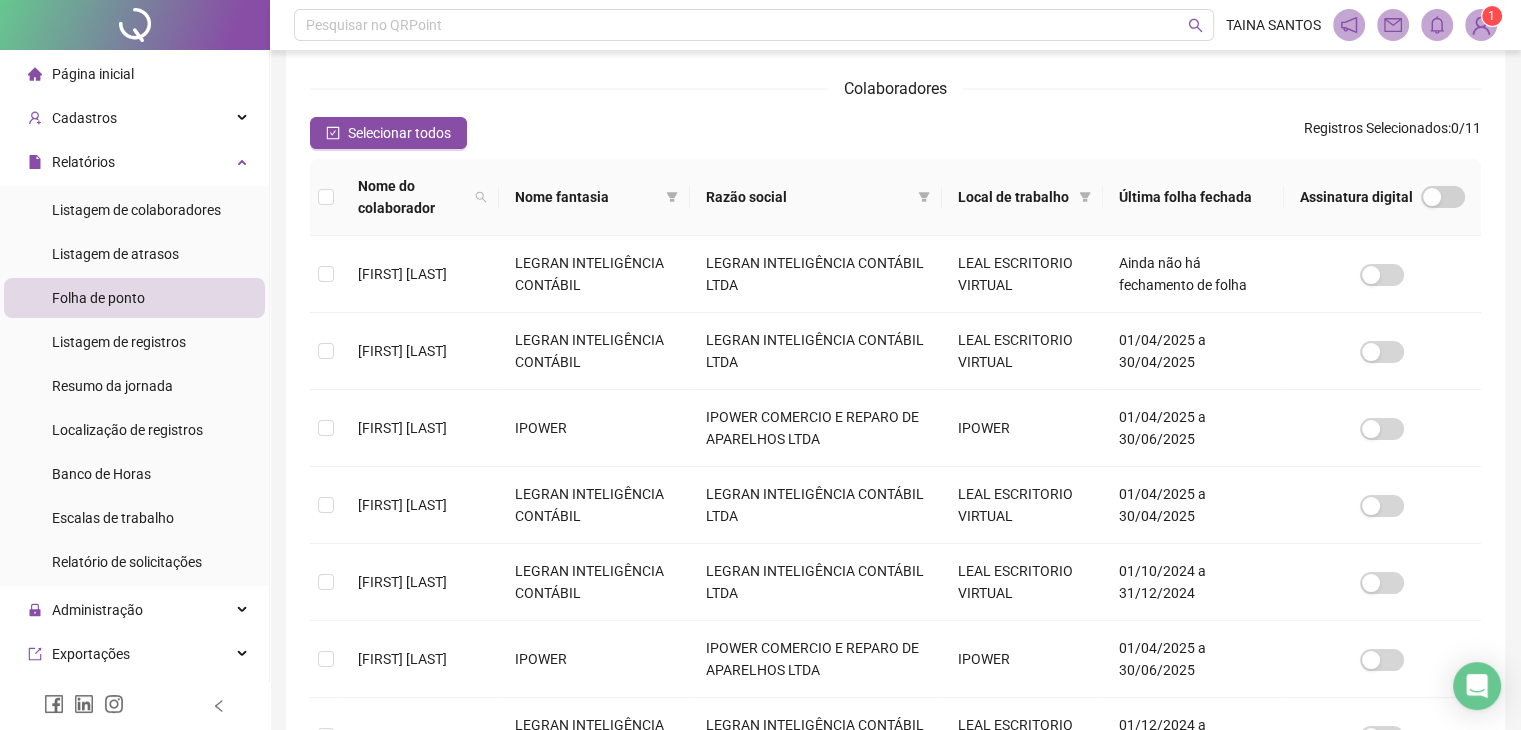 scroll, scrollTop: 244, scrollLeft: 0, axis: vertical 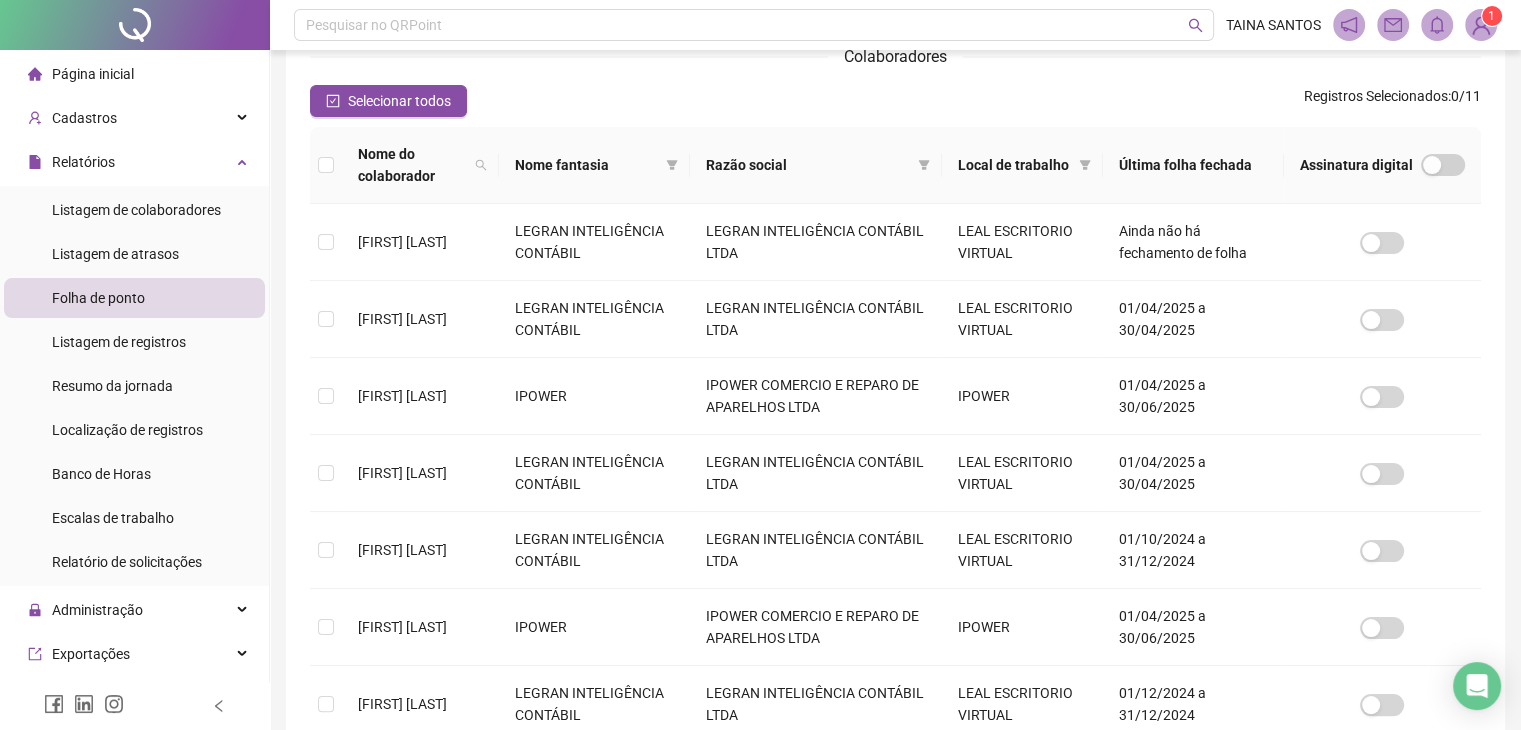 click on "Razão social" at bounding box center [807, 165] 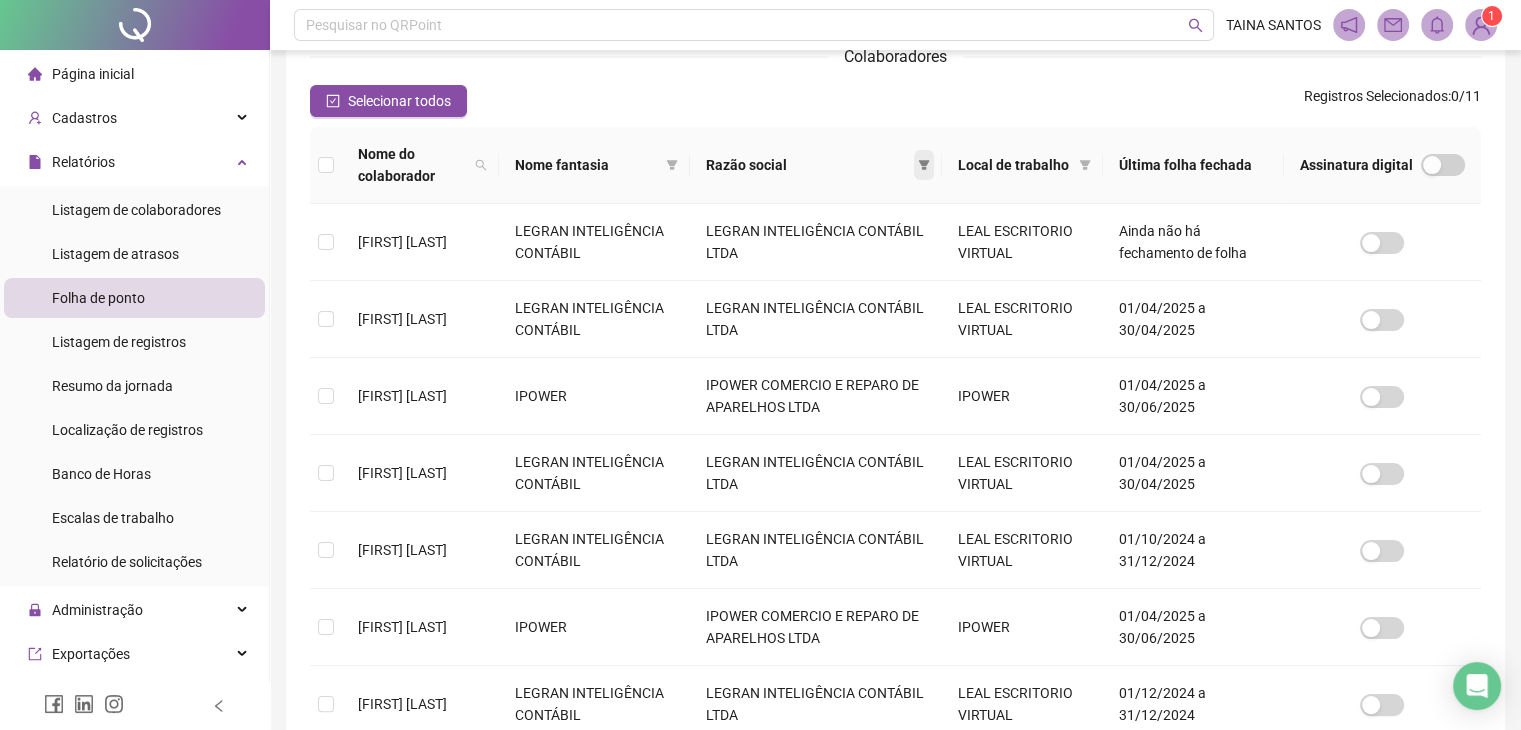click at bounding box center [924, 165] 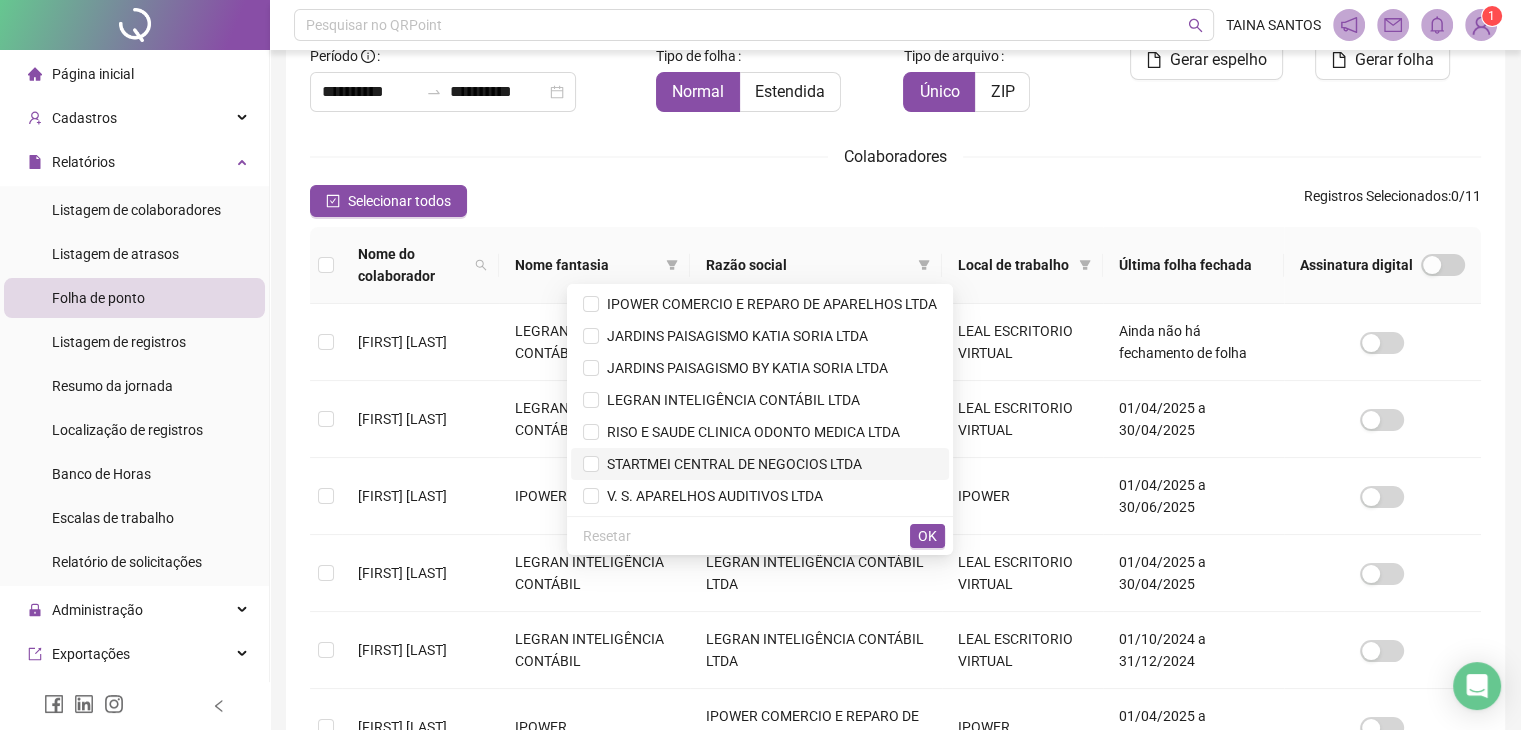 scroll, scrollTop: 244, scrollLeft: 0, axis: vertical 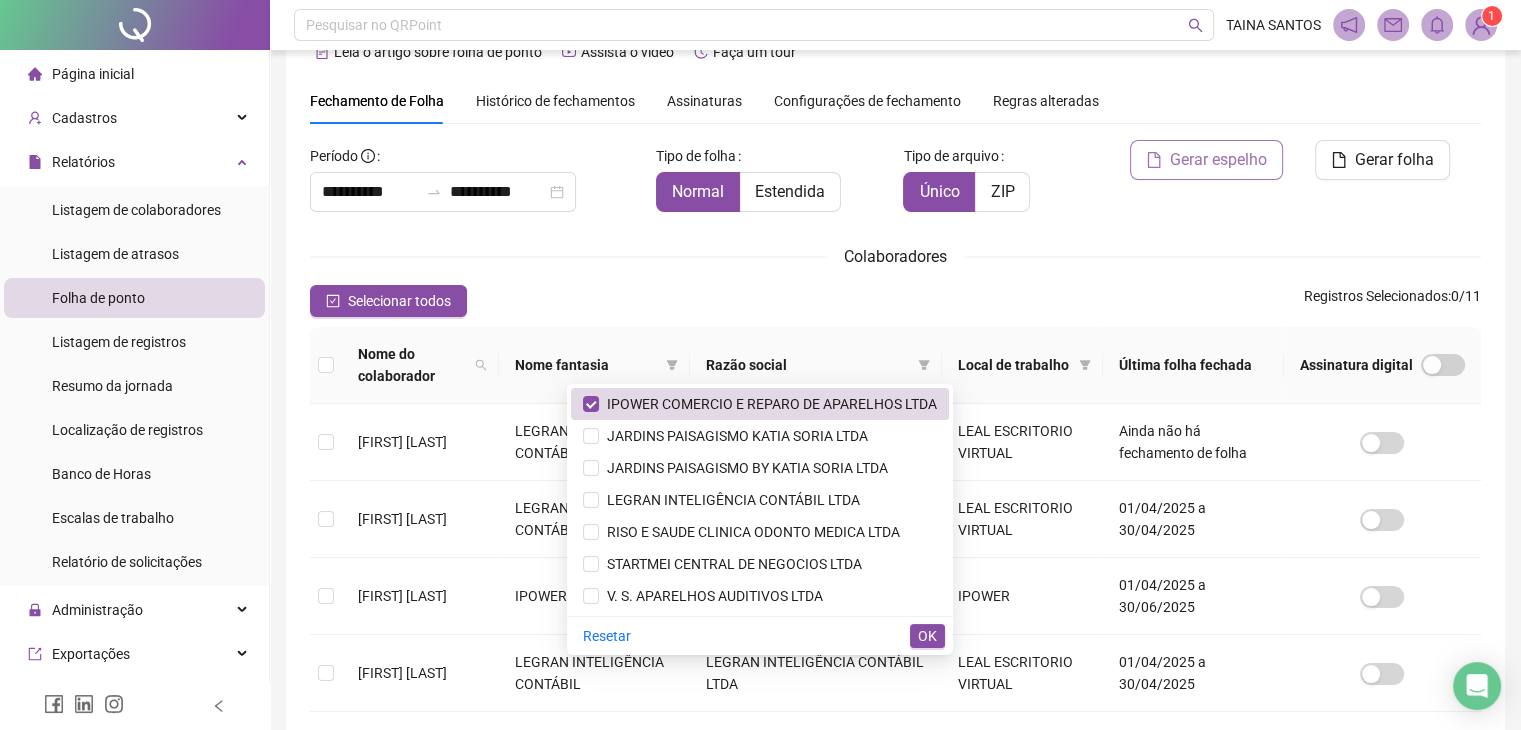 click on "Gerar espelho" at bounding box center [1206, 160] 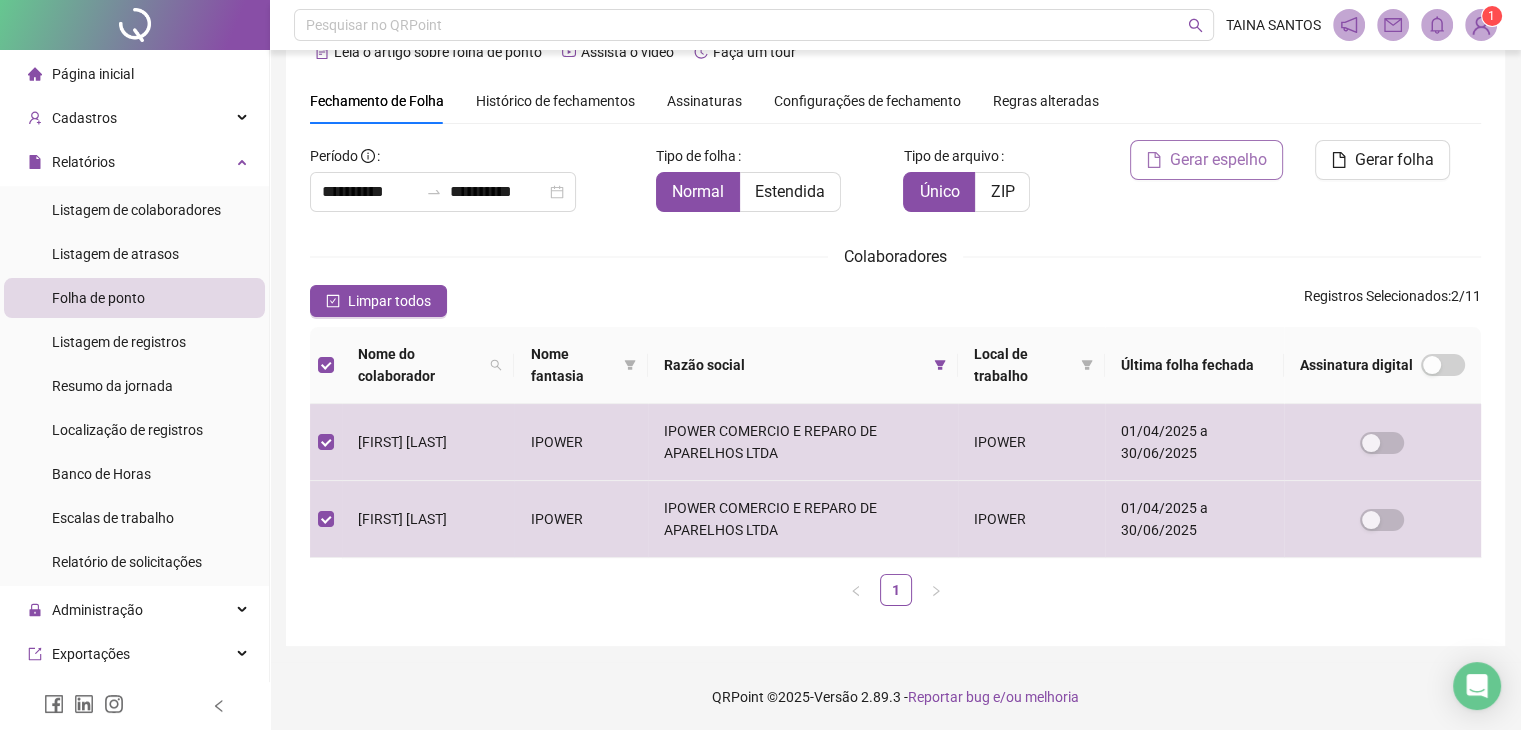 click on "Gerar espelho" at bounding box center (1218, 160) 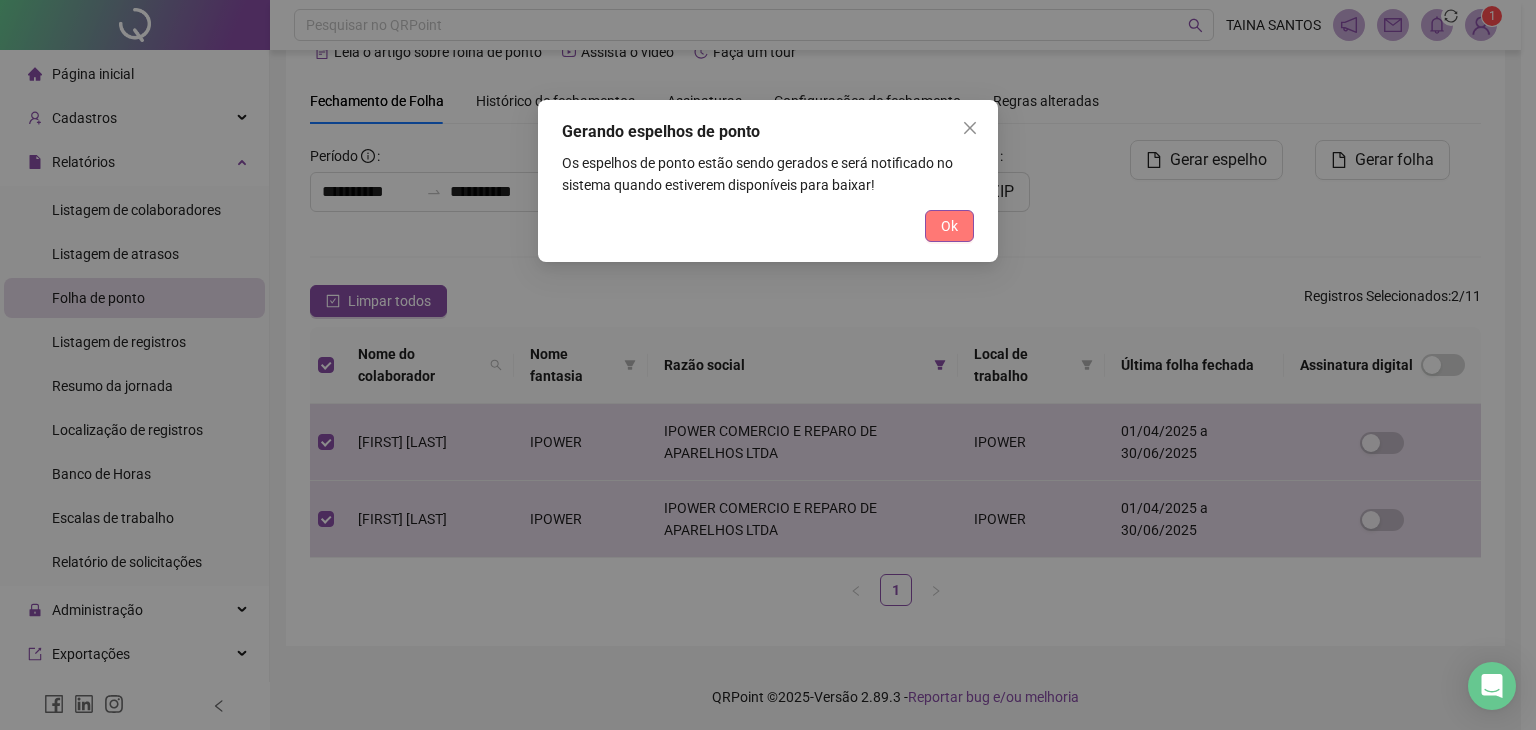 click on "Ok" at bounding box center [949, 226] 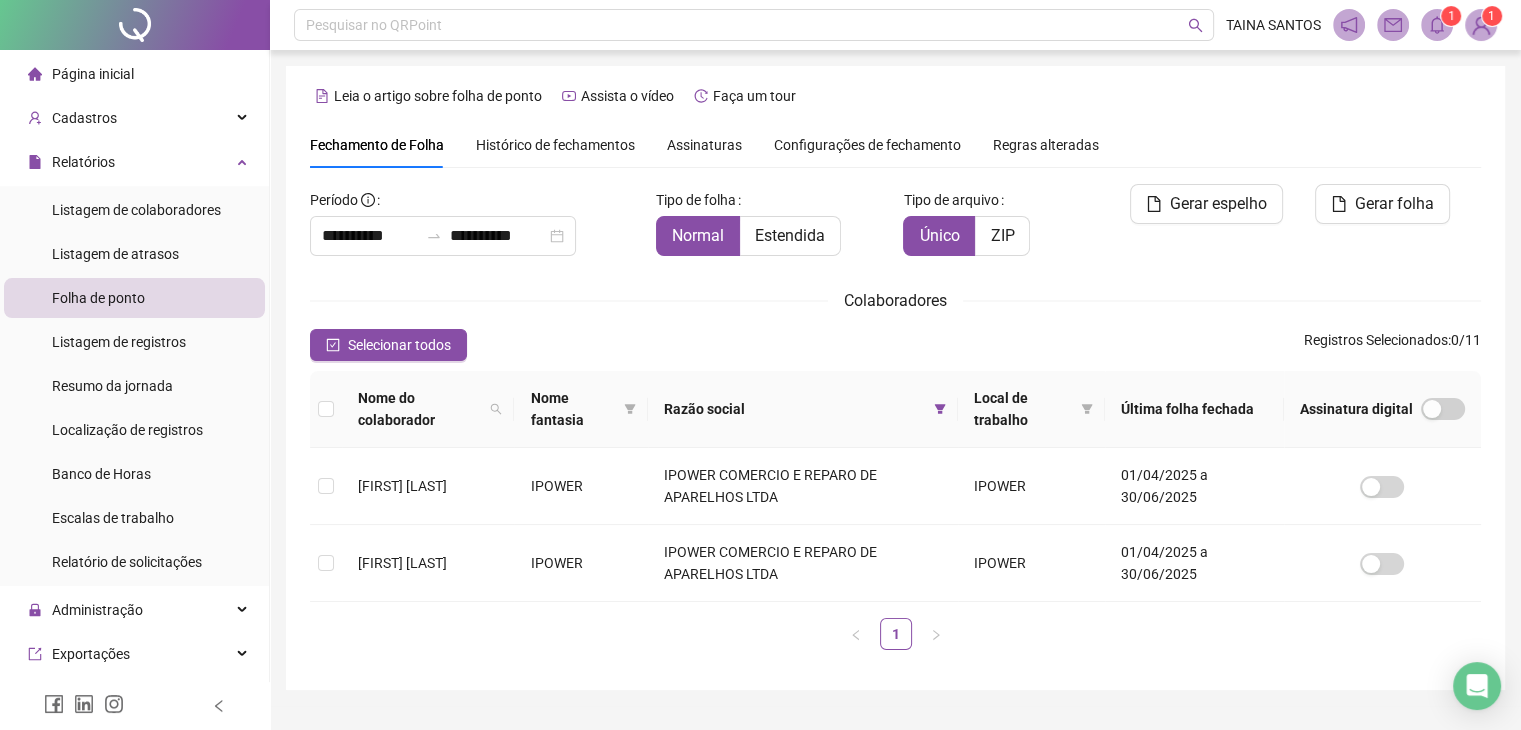 scroll, scrollTop: 44, scrollLeft: 0, axis: vertical 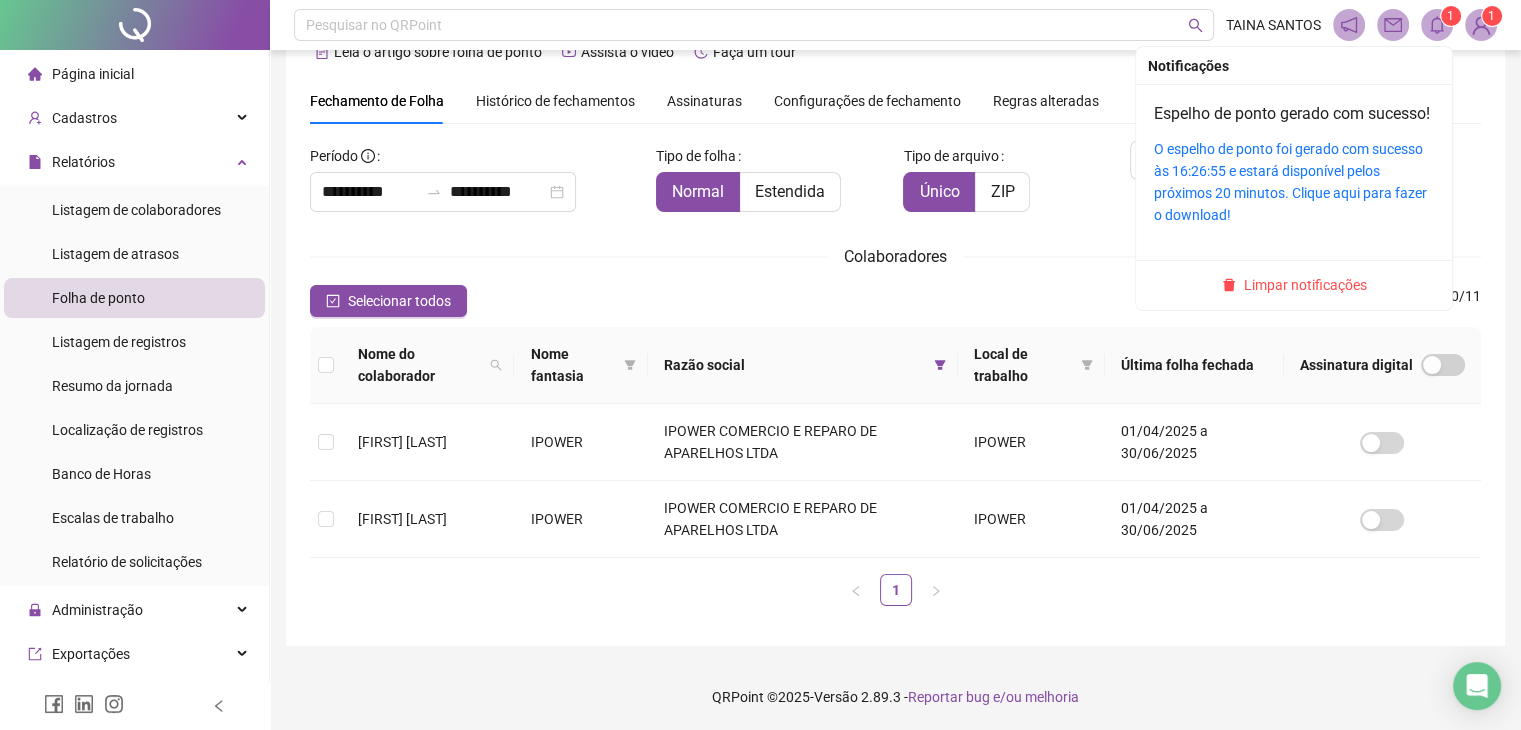 click 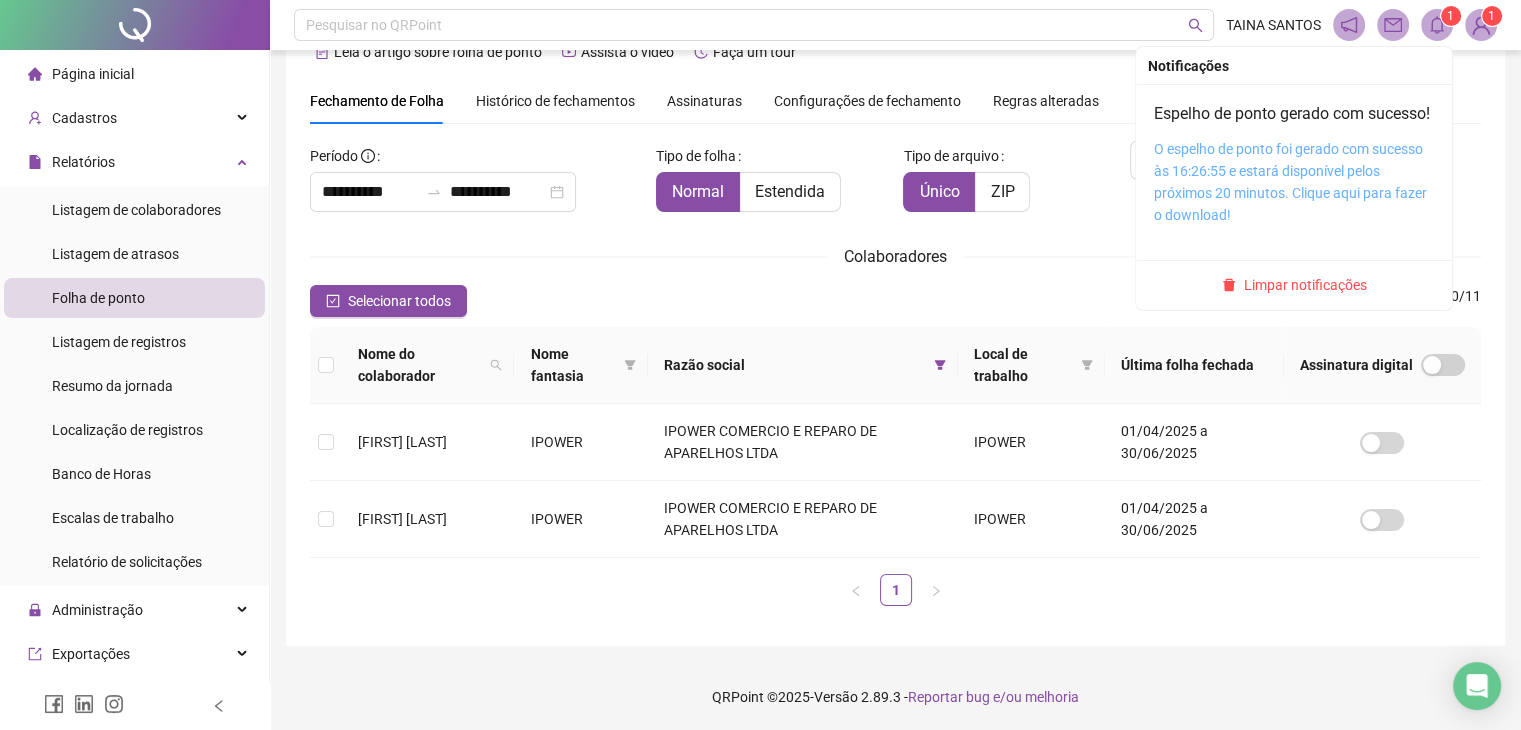 click on "O espelho de ponto foi gerado com sucesso às 16:26:55 e estará disponível pelos próximos 20 minutos.
Clique aqui para fazer o download!" at bounding box center (1290, 182) 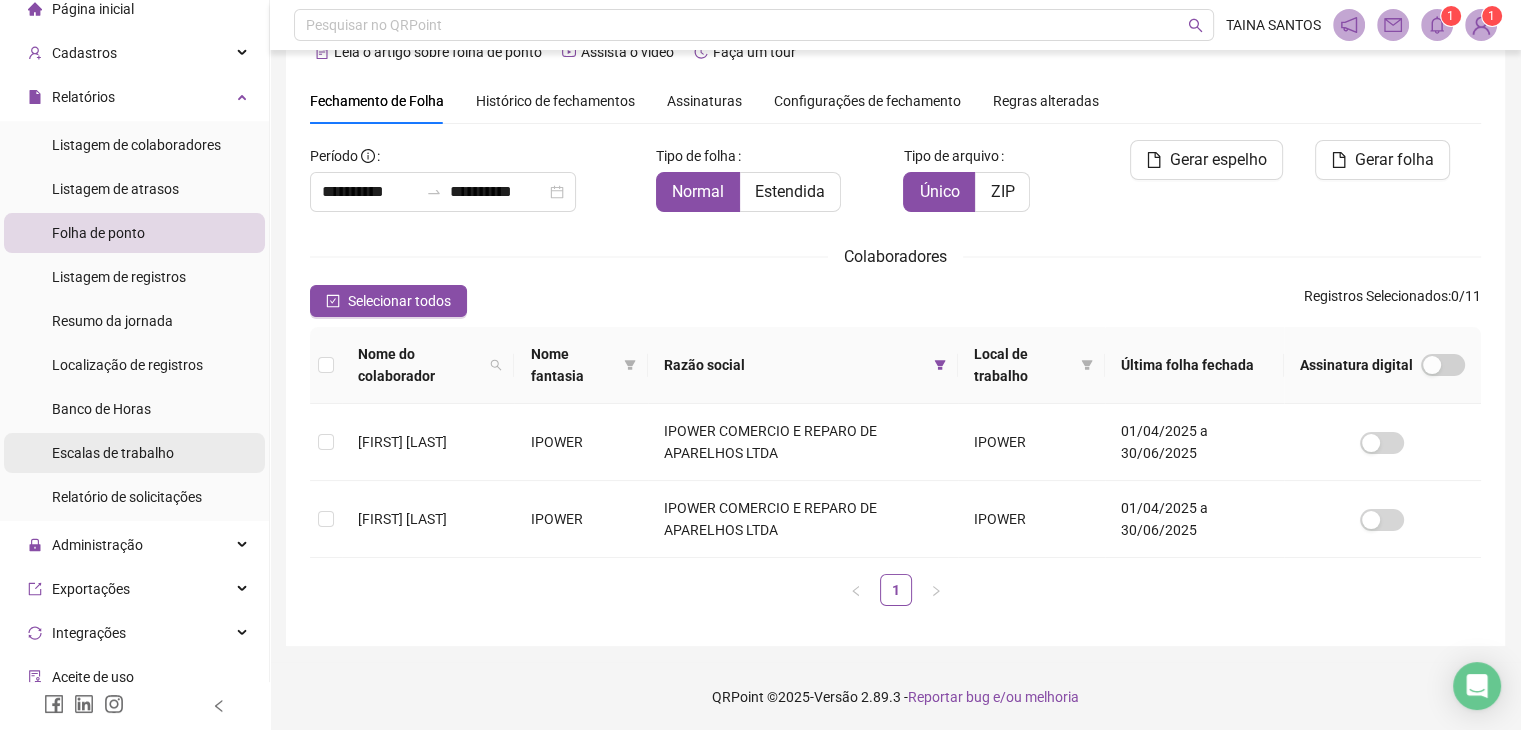 scroll, scrollTop: 100, scrollLeft: 0, axis: vertical 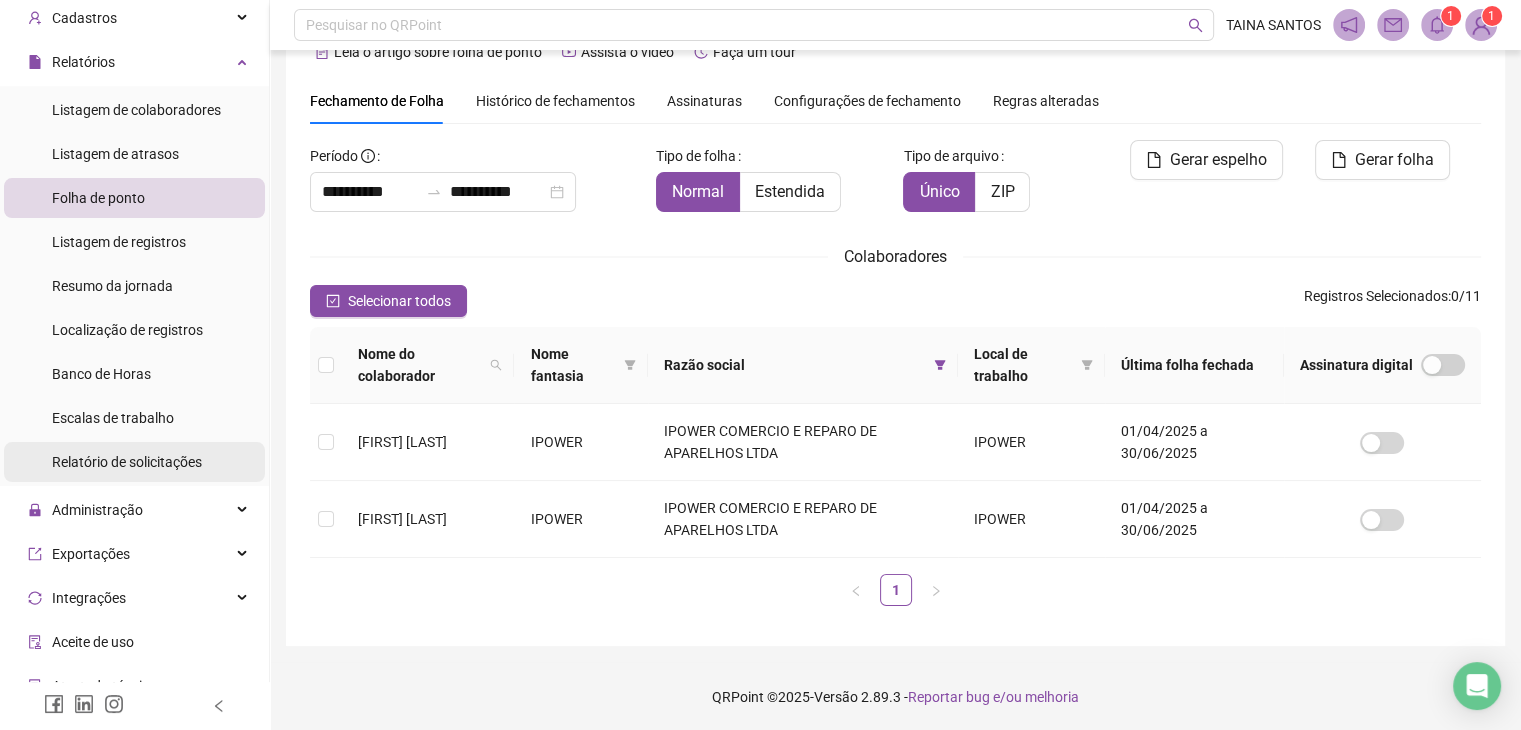 click on "Relatório de solicitações" at bounding box center [127, 462] 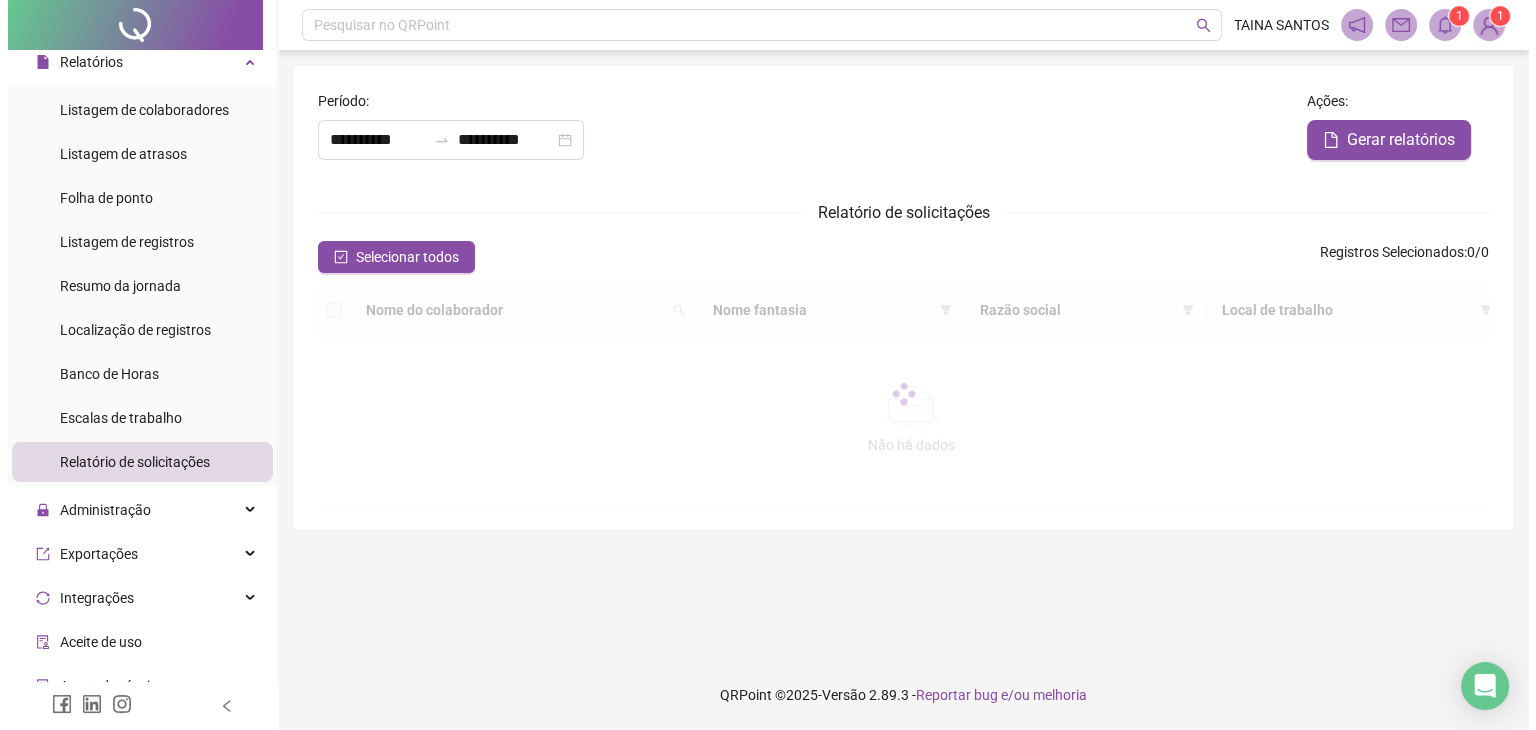 scroll, scrollTop: 0, scrollLeft: 0, axis: both 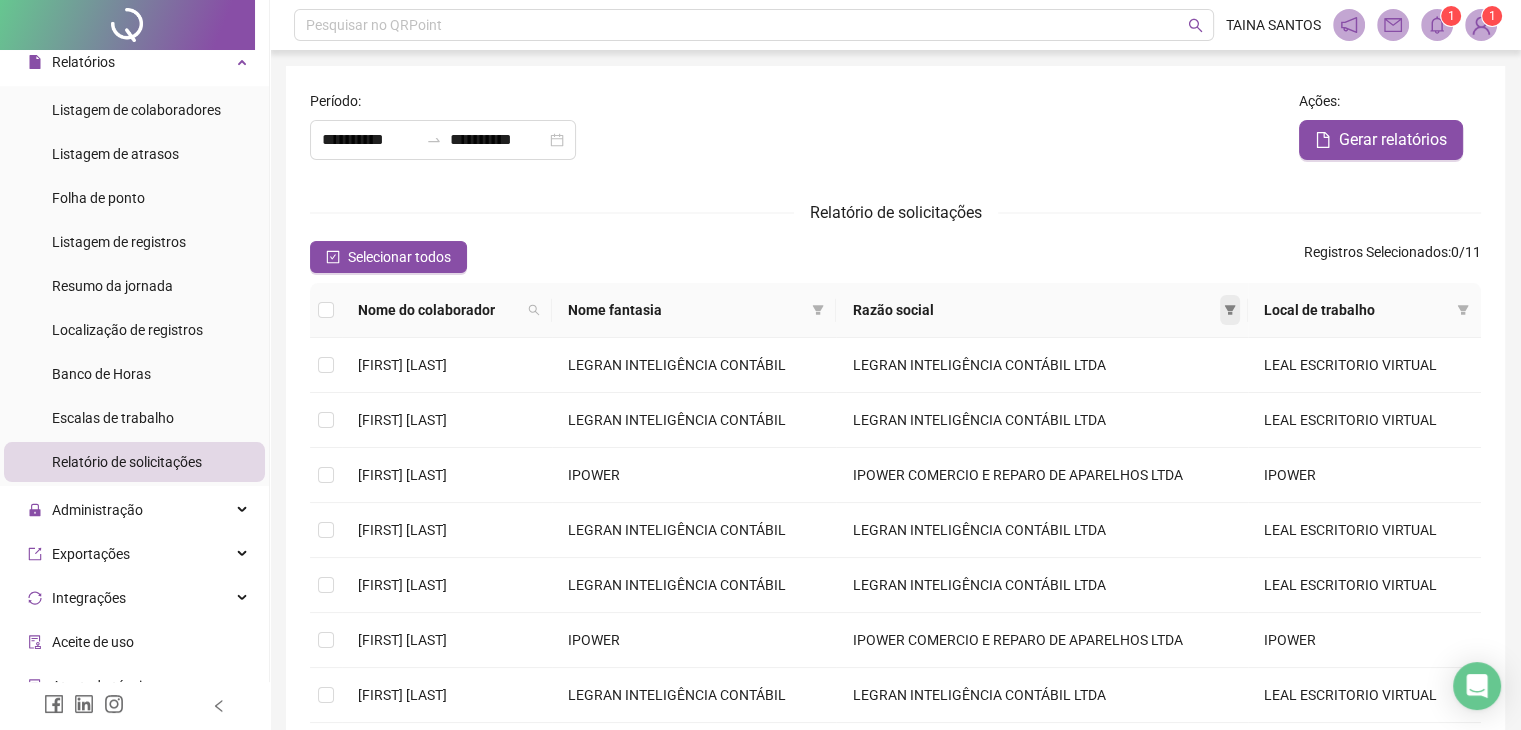click 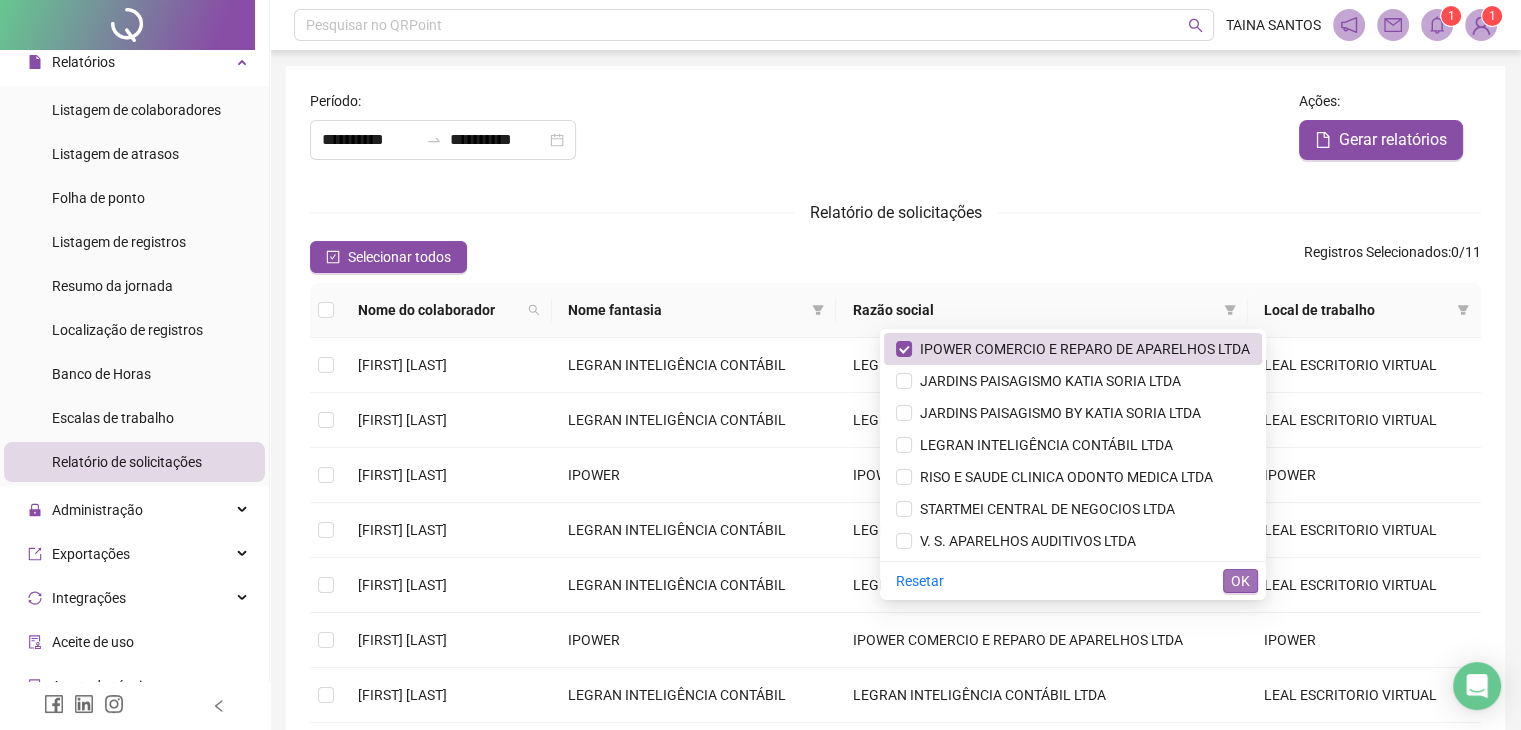 click on "OK" at bounding box center (1240, 581) 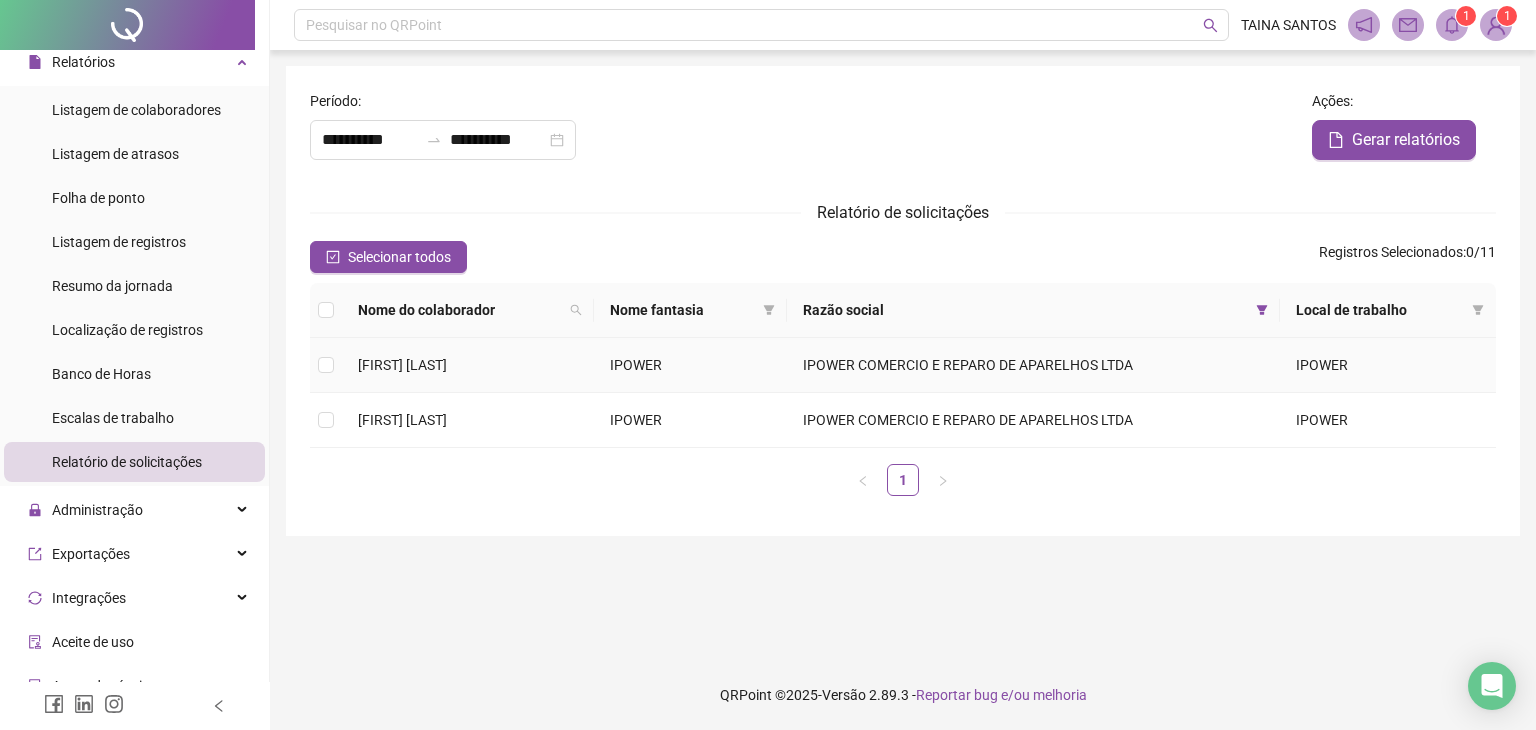 click on "IPOWER" at bounding box center [690, 365] 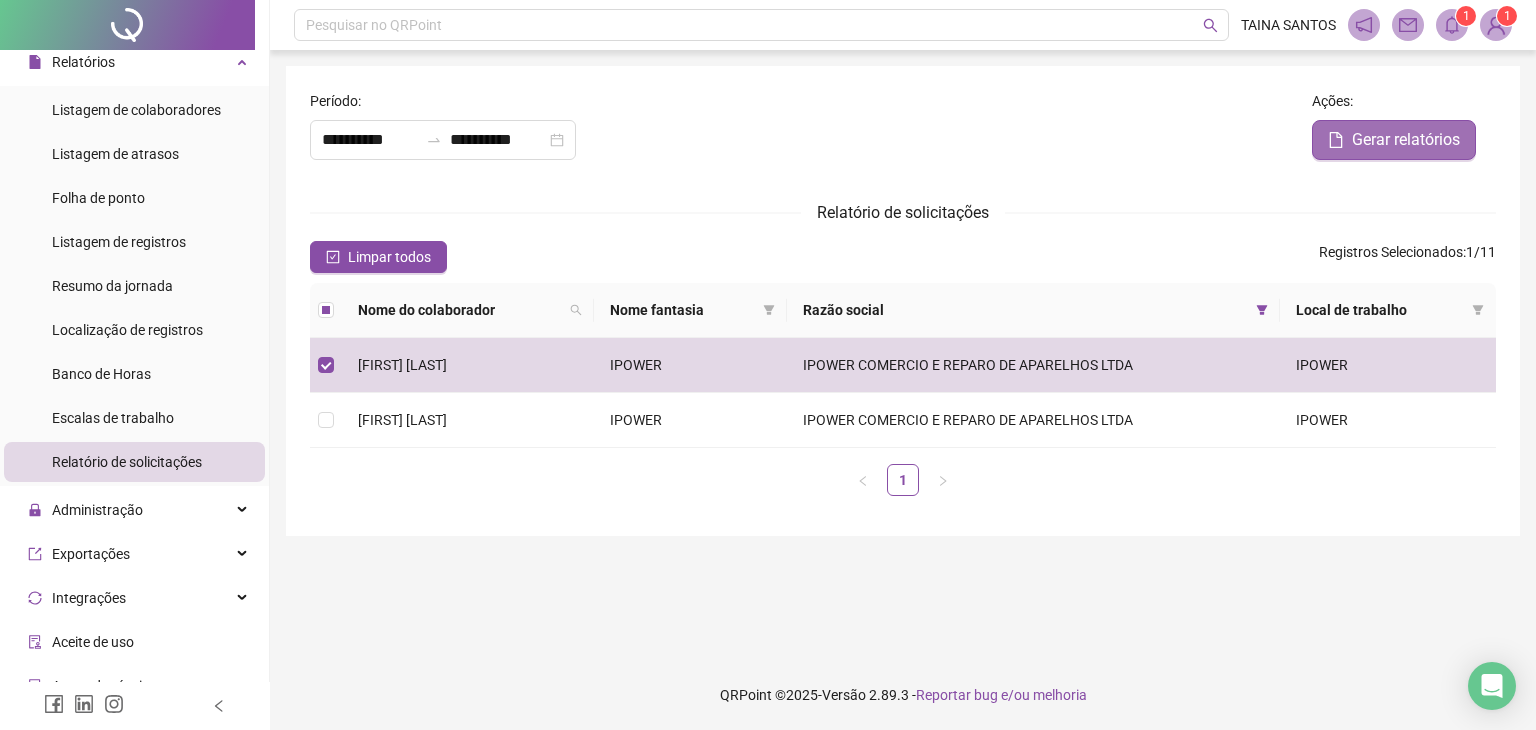 click on "Gerar relatórios" at bounding box center (1406, 140) 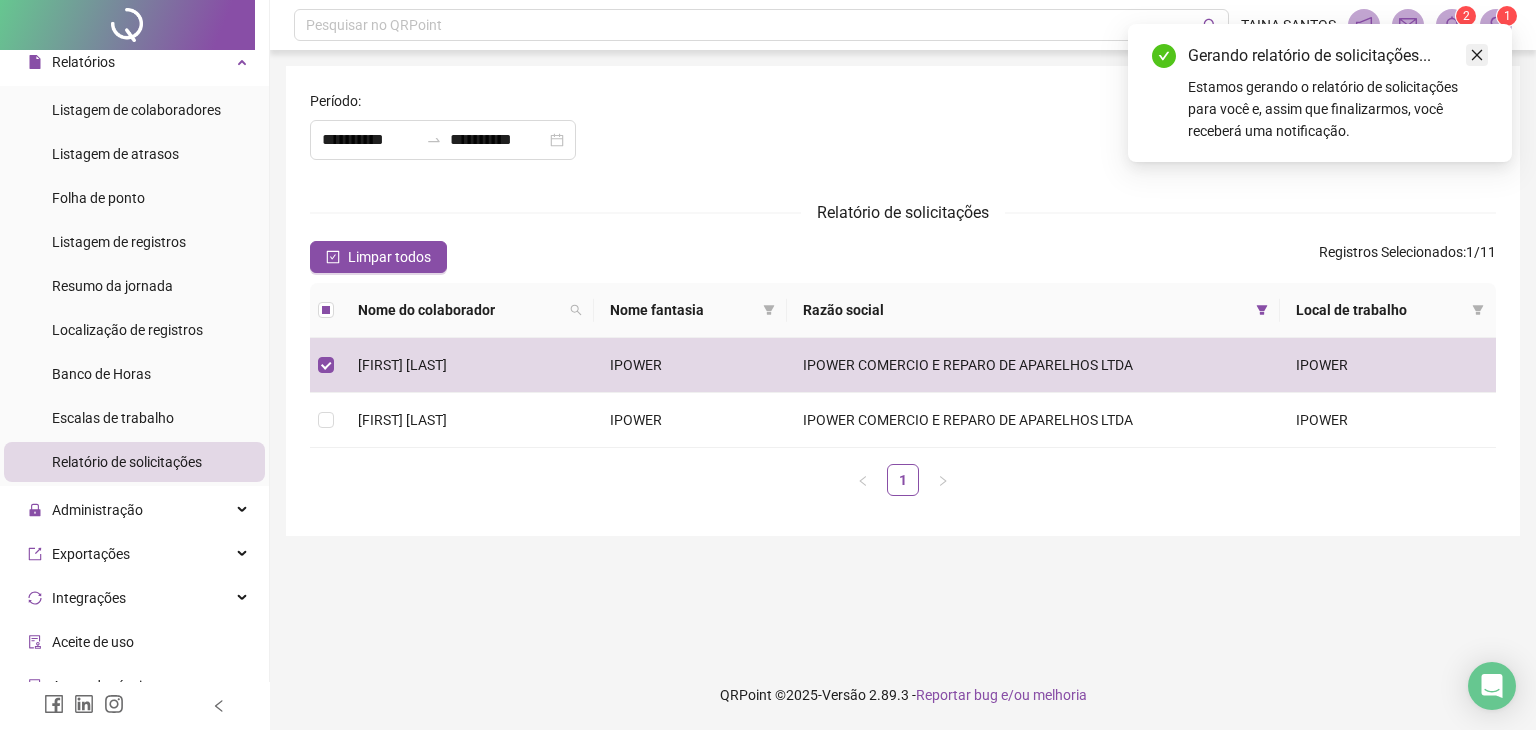 click 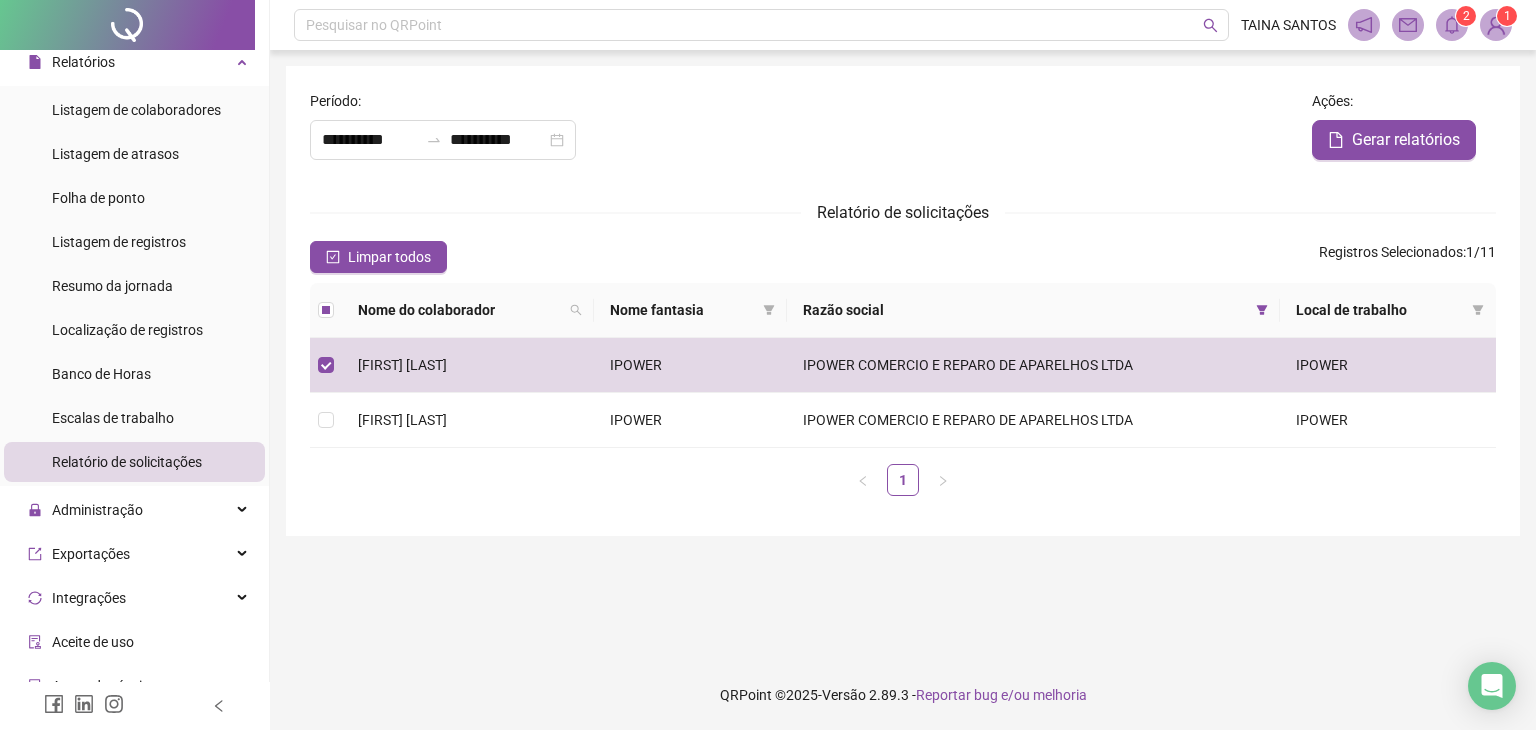 click 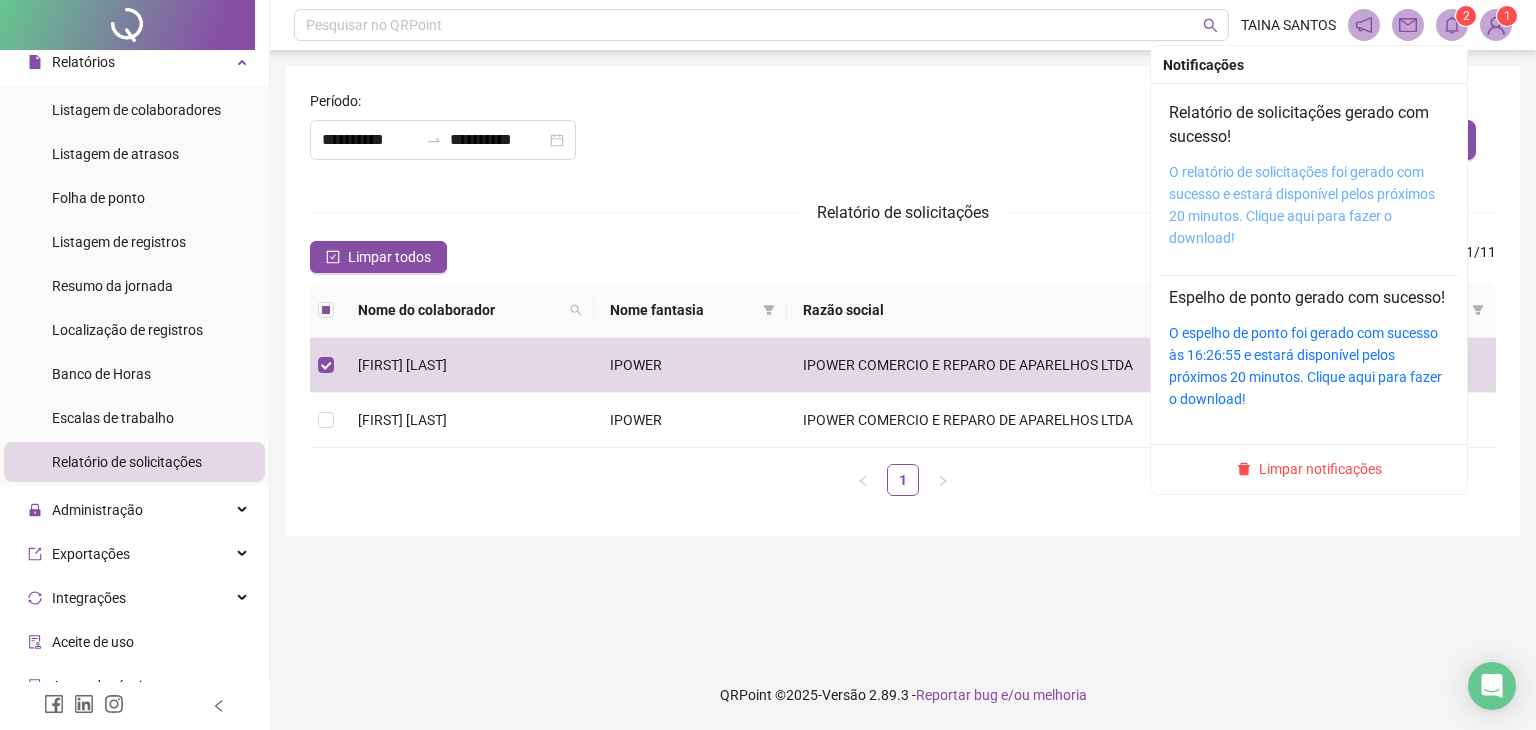 click on "O relatório de solicitações foi gerado com sucesso e estará disponível pelos próximos 20 minutos.
Clique aqui para fazer o download!" at bounding box center (1302, 205) 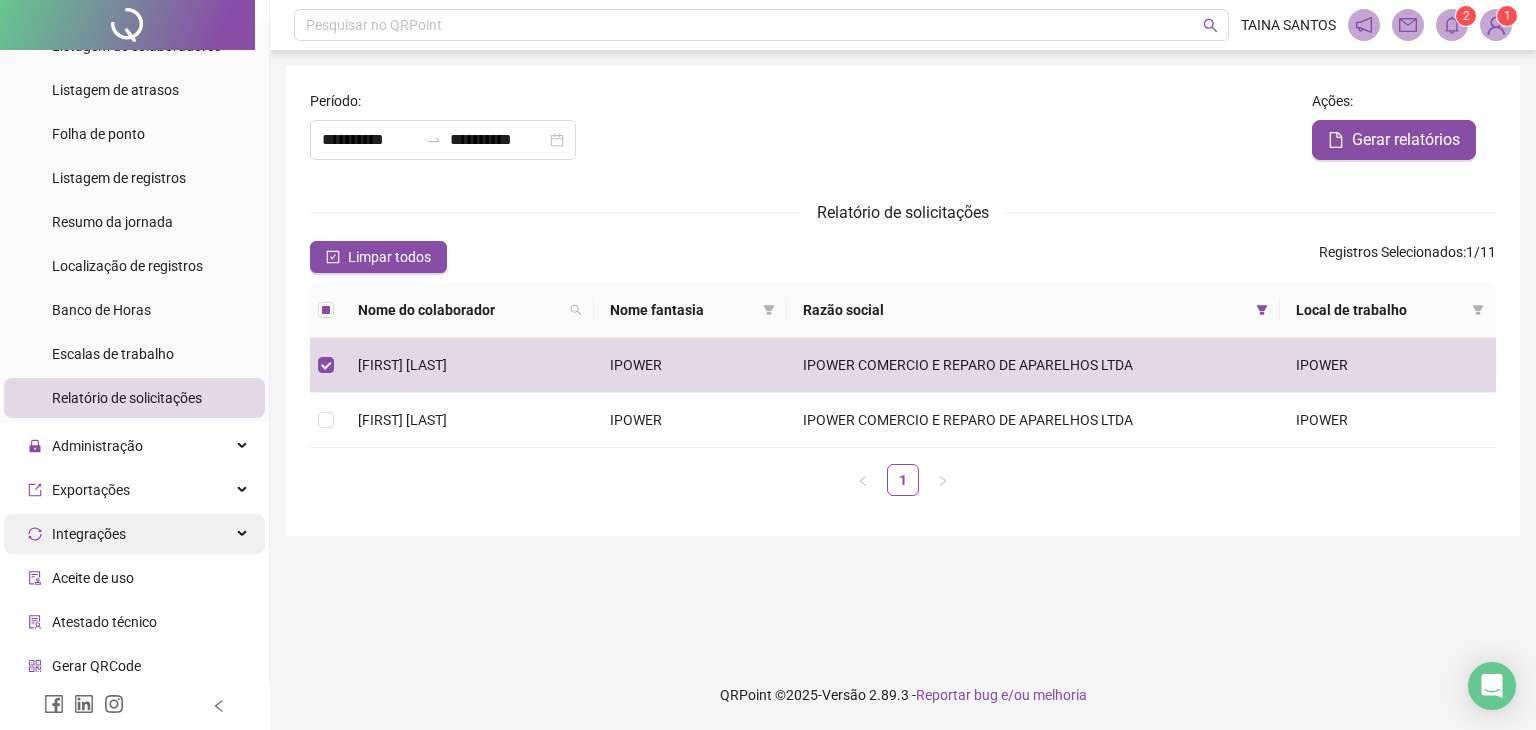 scroll, scrollTop: 212, scrollLeft: 0, axis: vertical 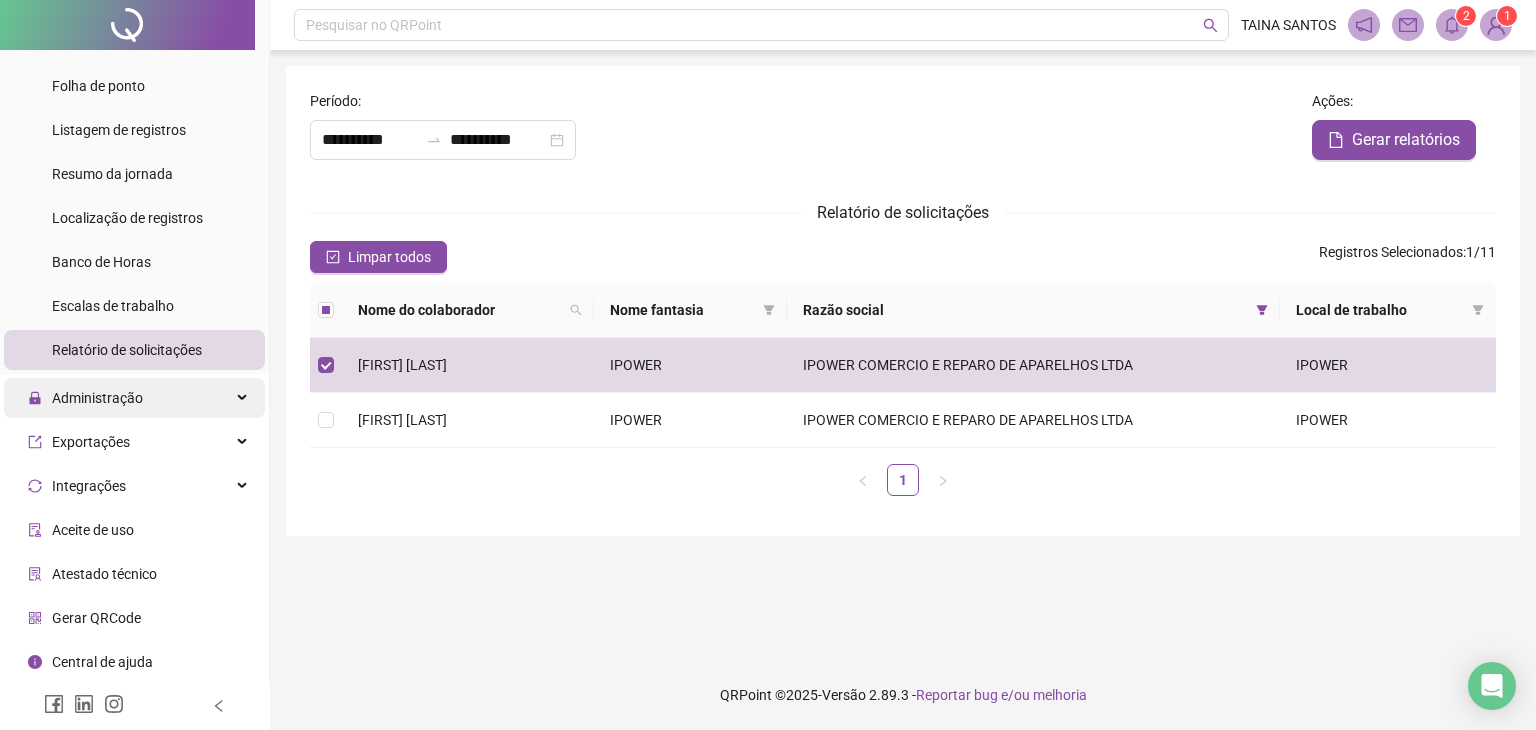 click on "Administração" at bounding box center [134, 398] 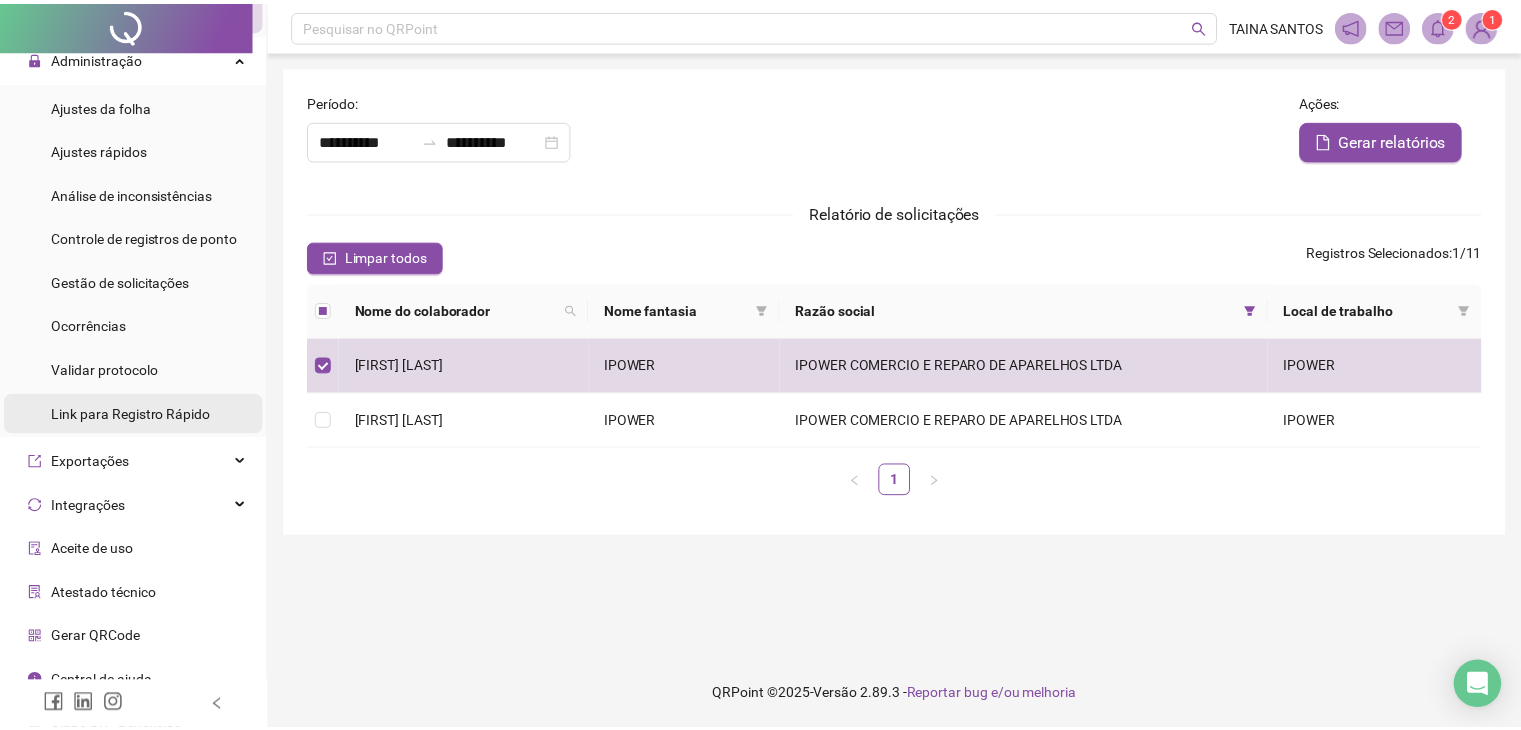 scroll, scrollTop: 572, scrollLeft: 0, axis: vertical 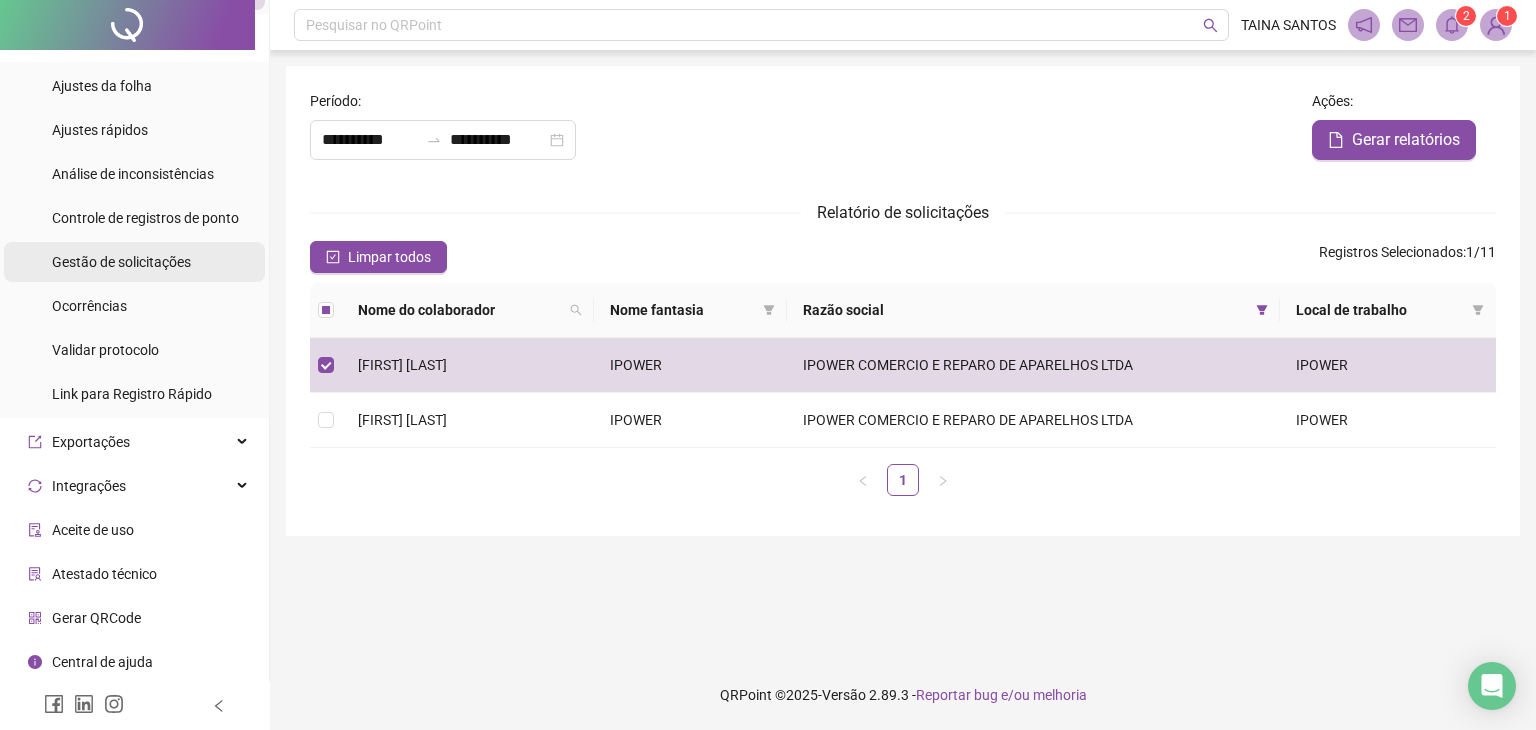click on "Gestão de solicitações" at bounding box center (121, 262) 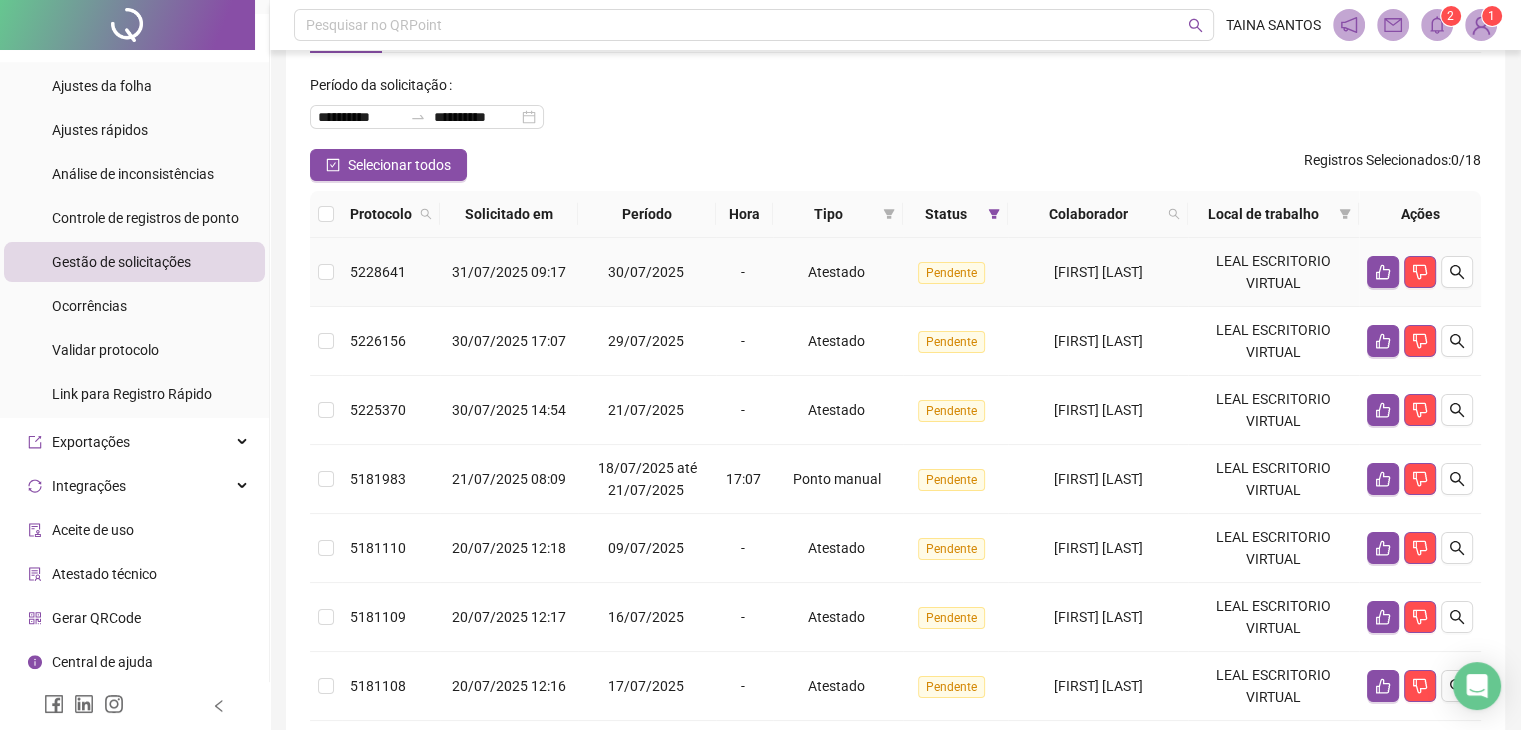 scroll, scrollTop: 0, scrollLeft: 0, axis: both 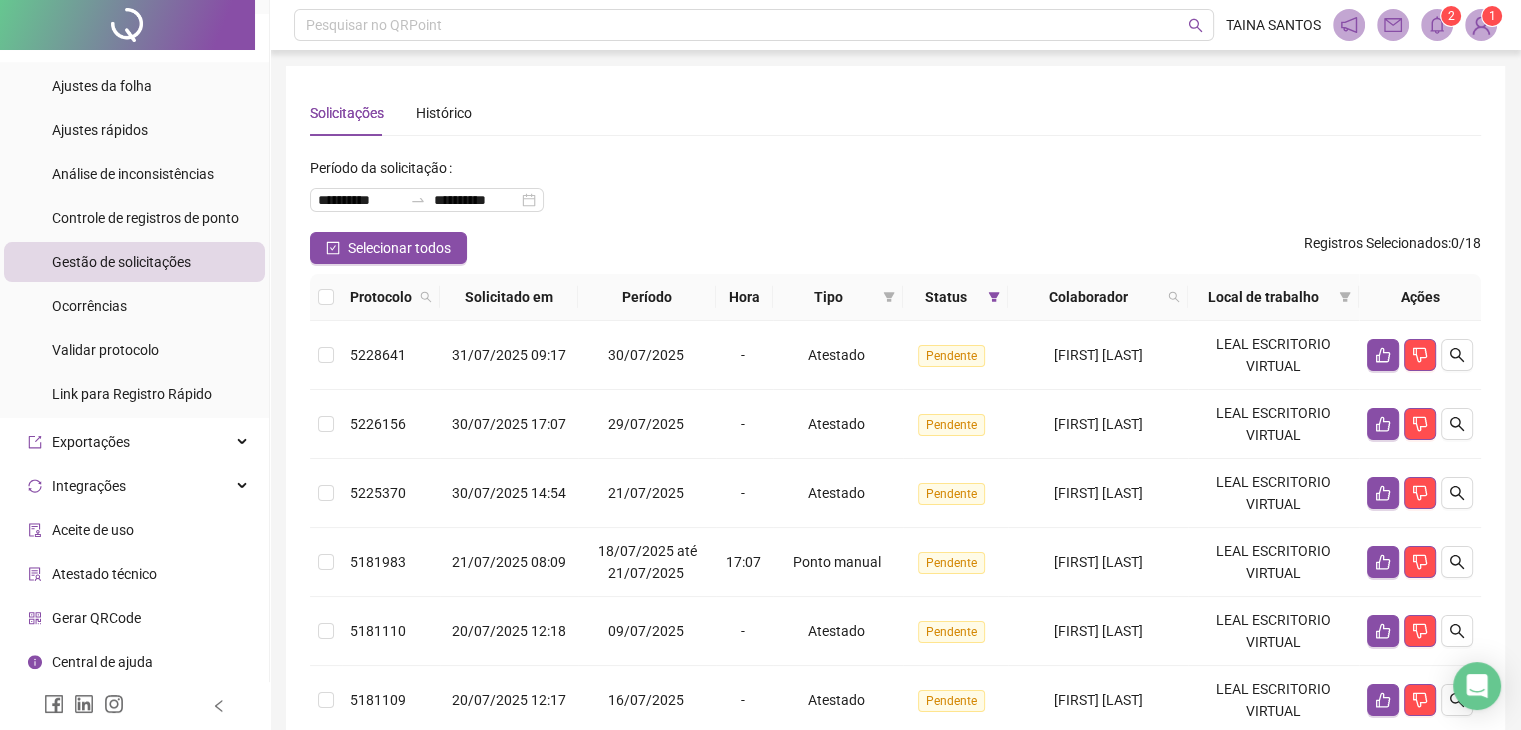 click on "Registros Selecionados" at bounding box center (1376, 243) 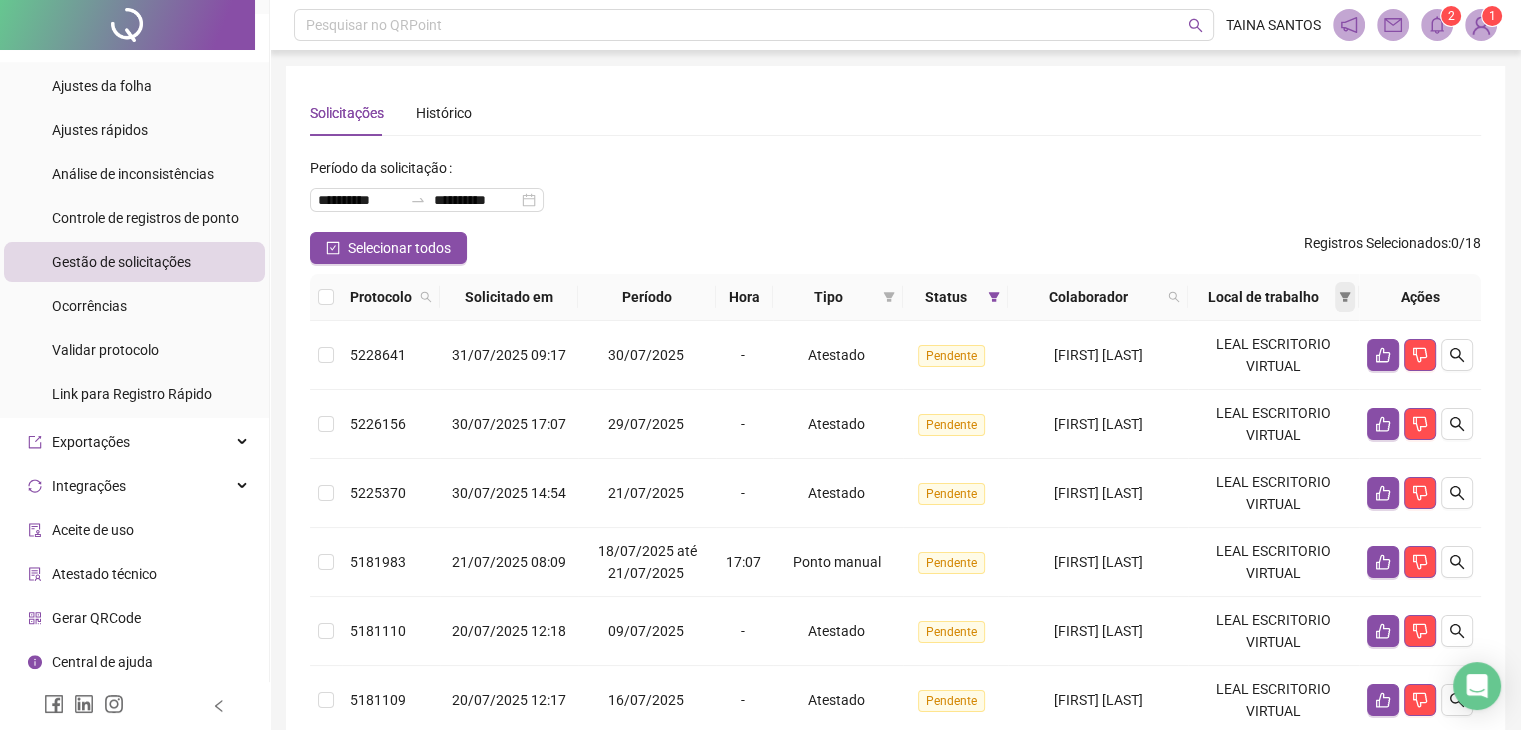 click 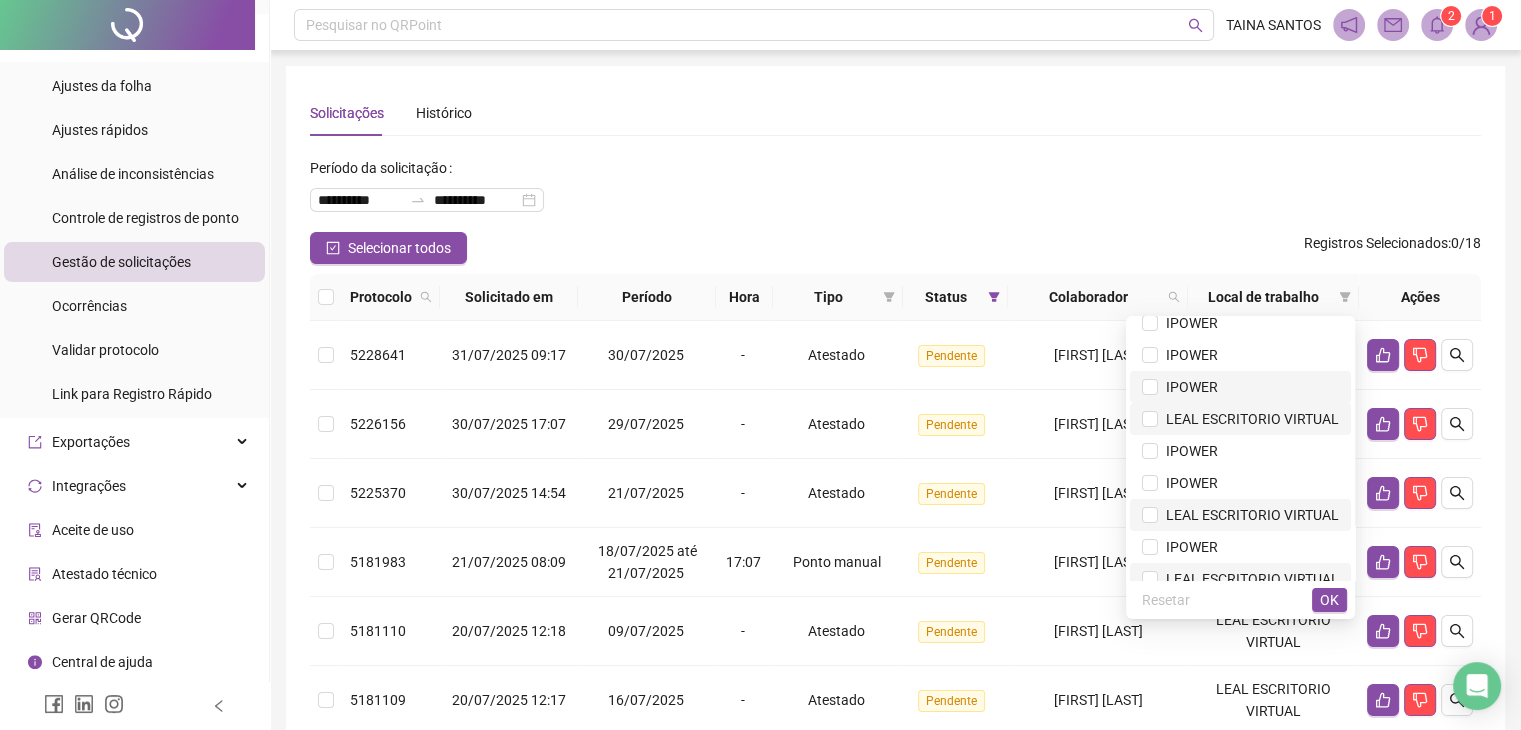 scroll, scrollTop: 320, scrollLeft: 0, axis: vertical 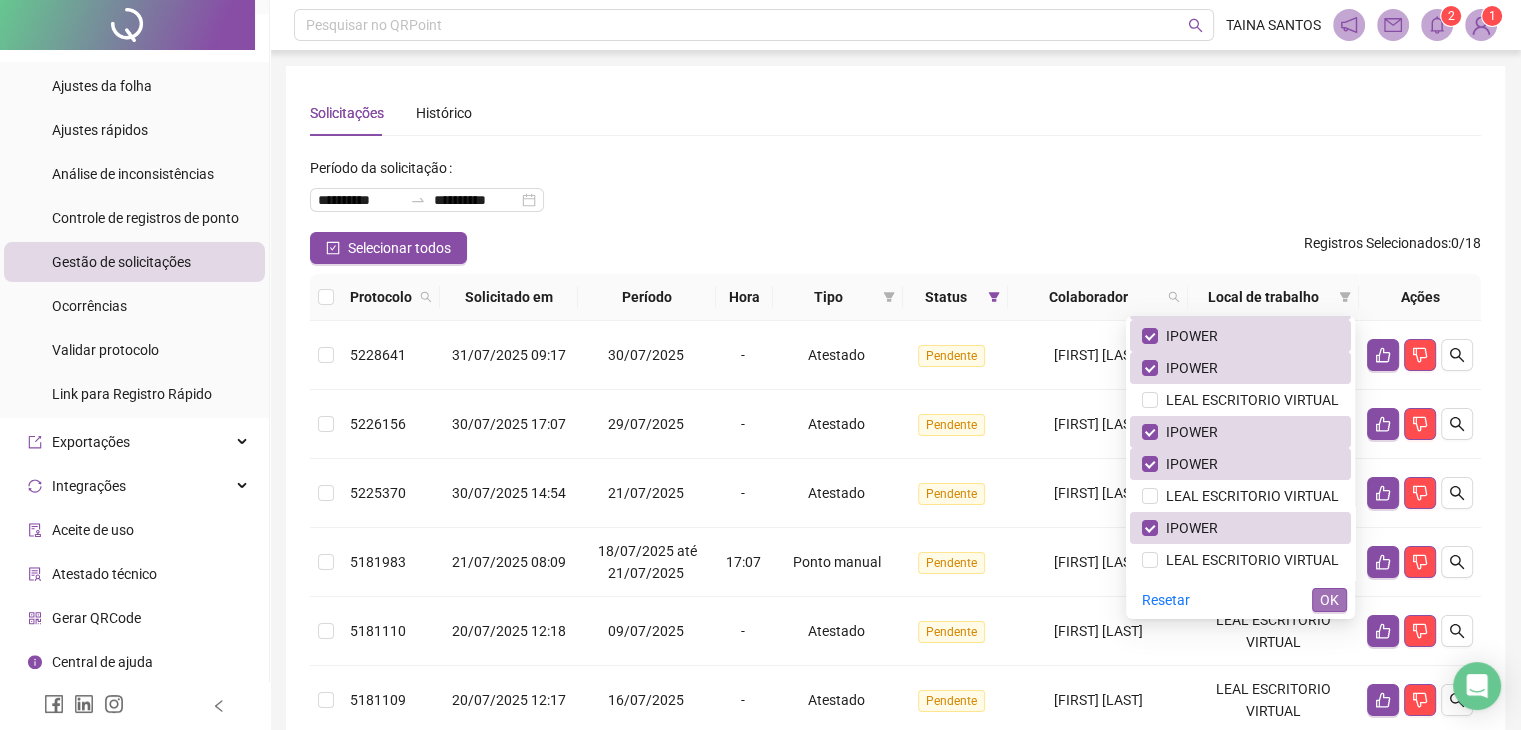 click on "OK" at bounding box center (1329, 600) 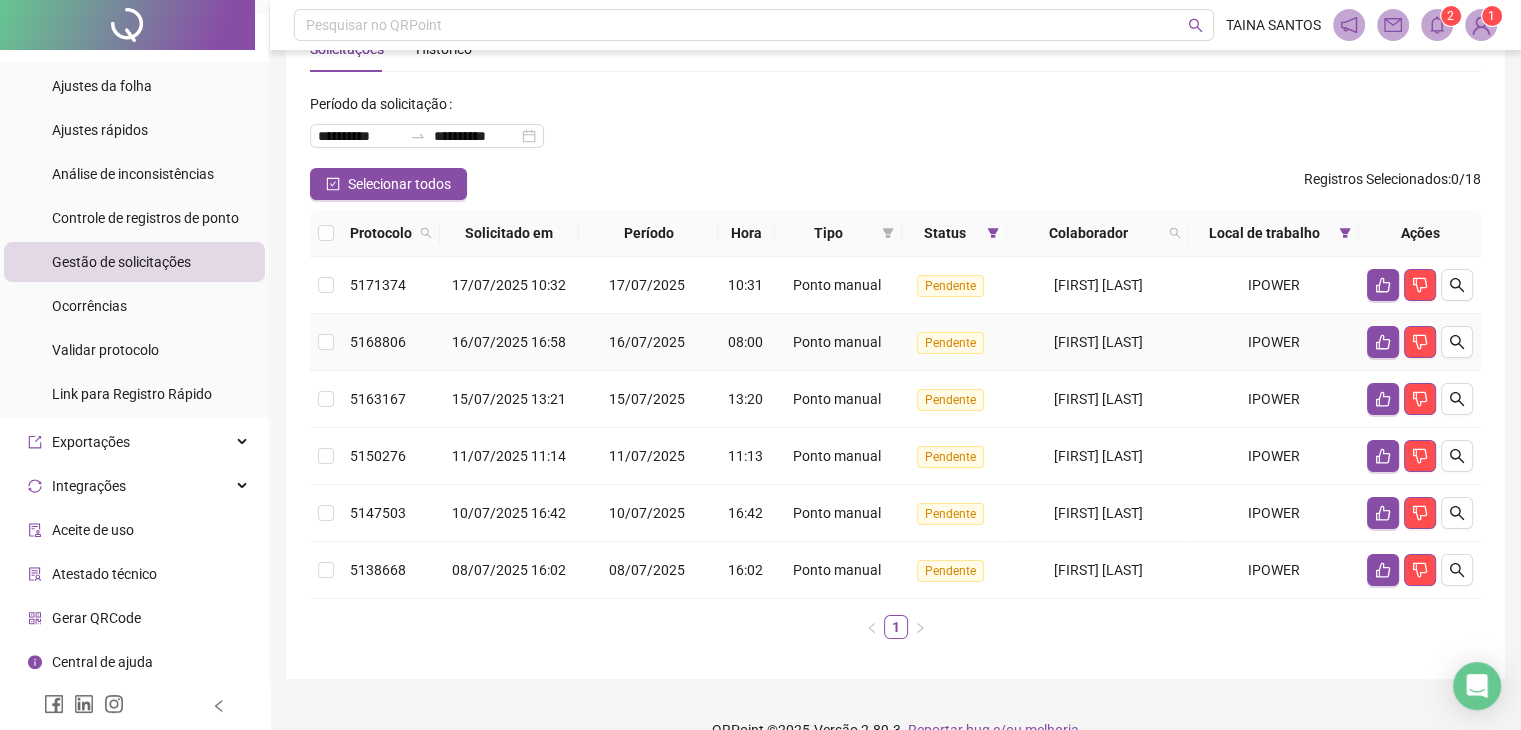 scroll, scrollTop: 98, scrollLeft: 0, axis: vertical 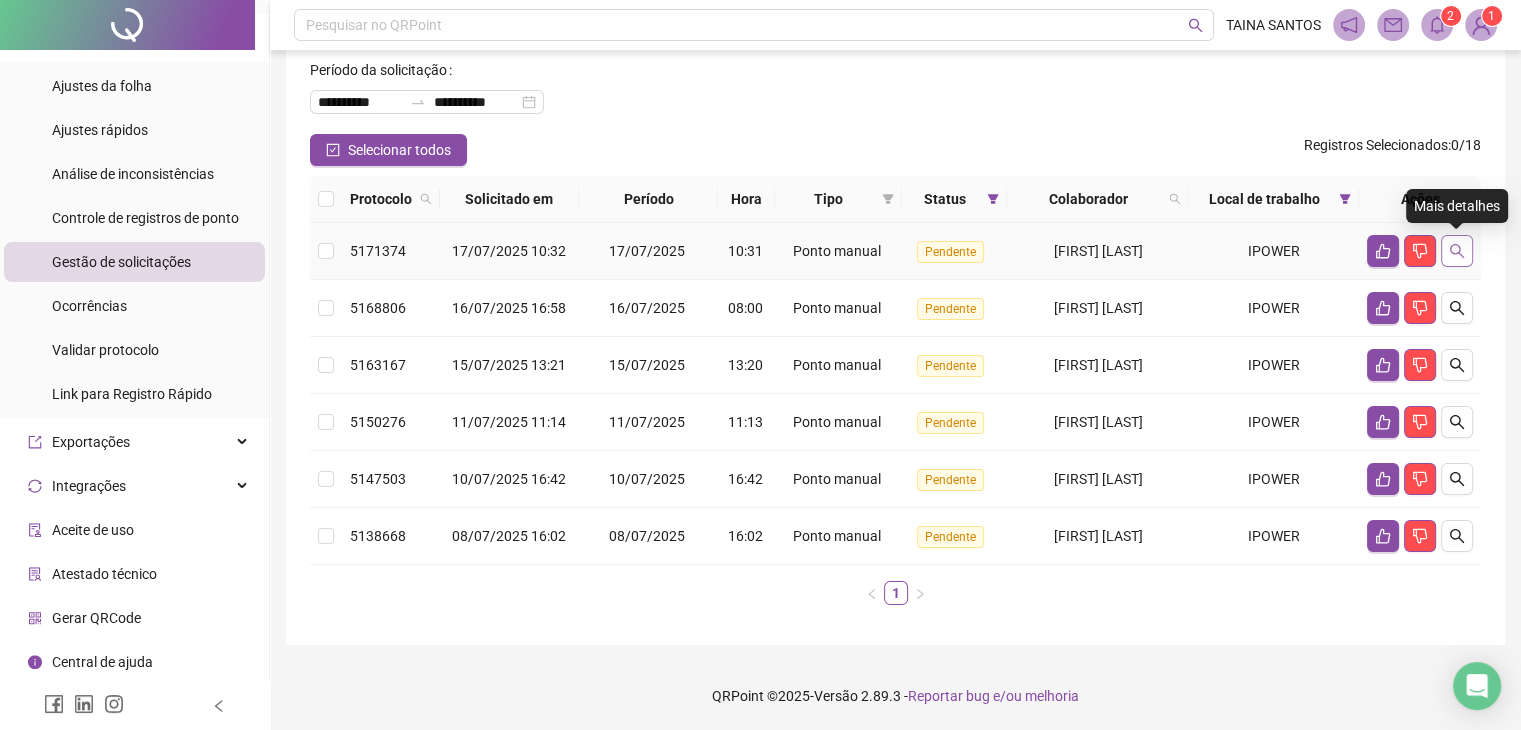 click 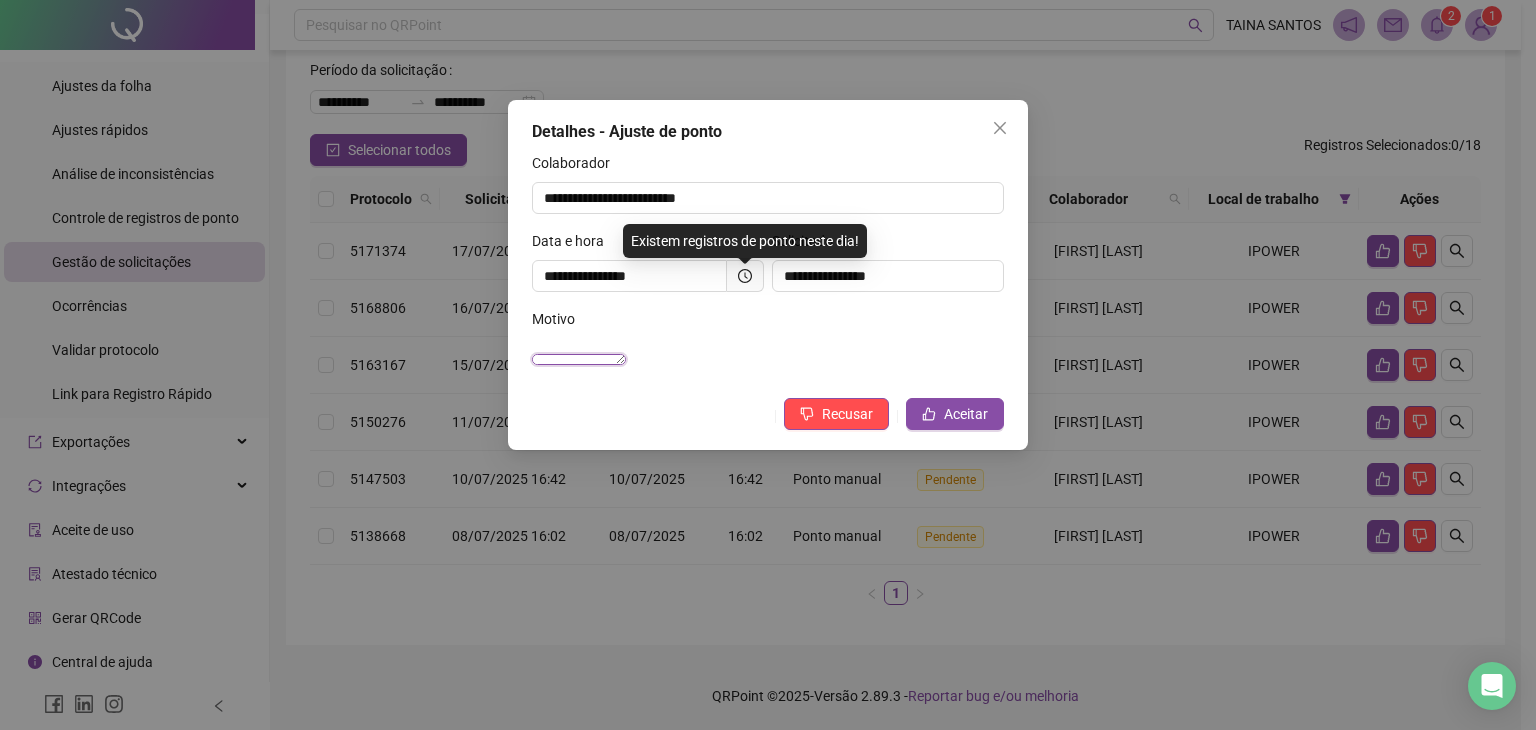 click on "**********" at bounding box center [579, 359] 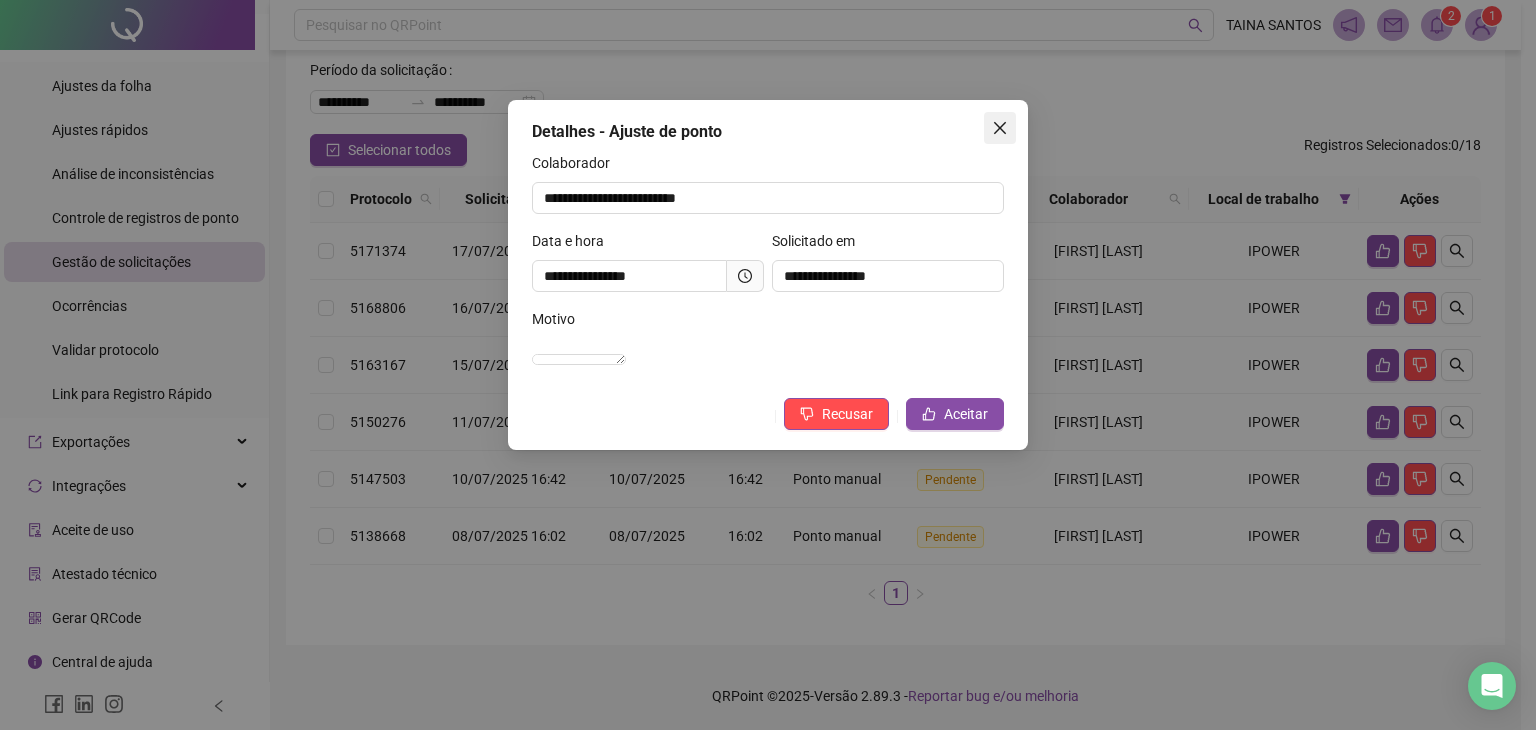 click 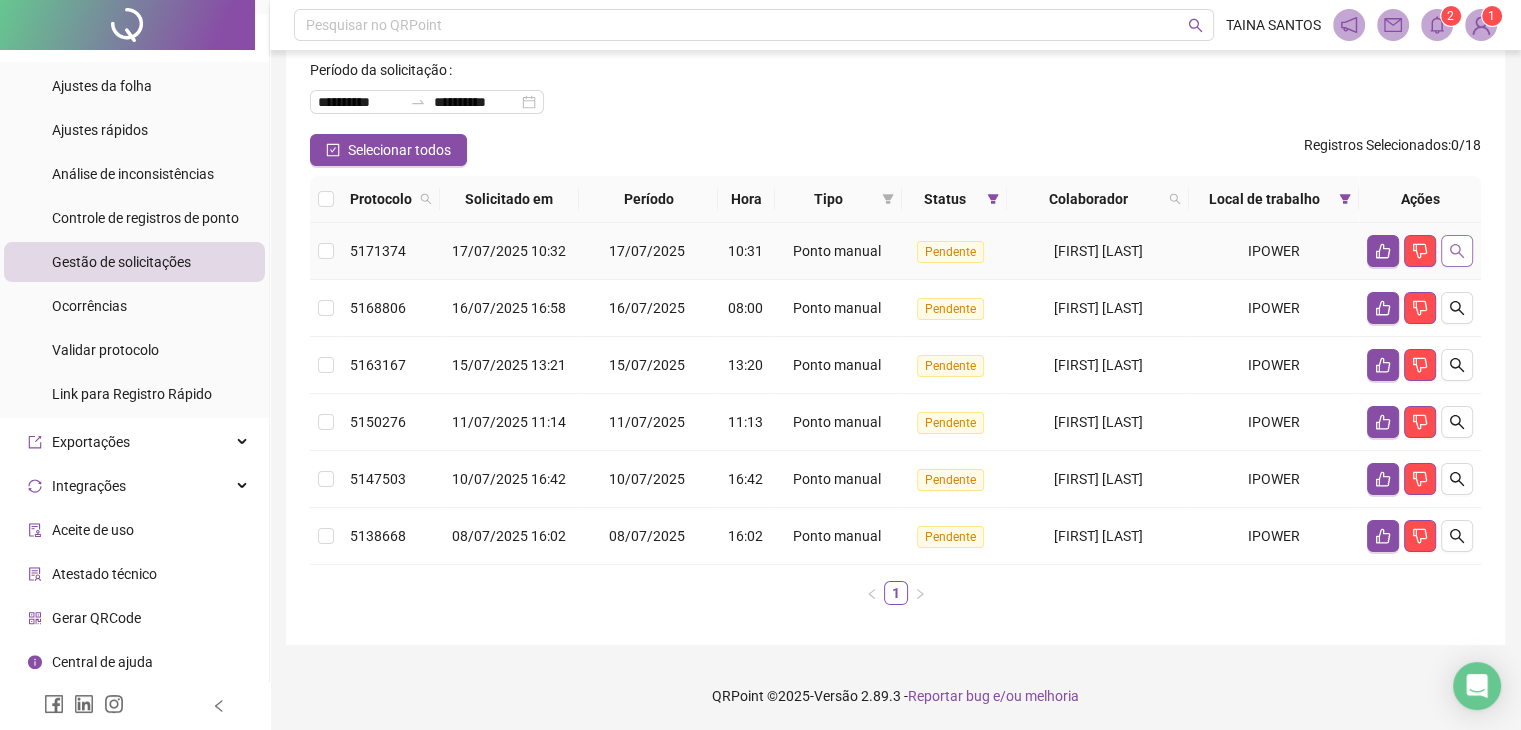 click at bounding box center (1457, 251) 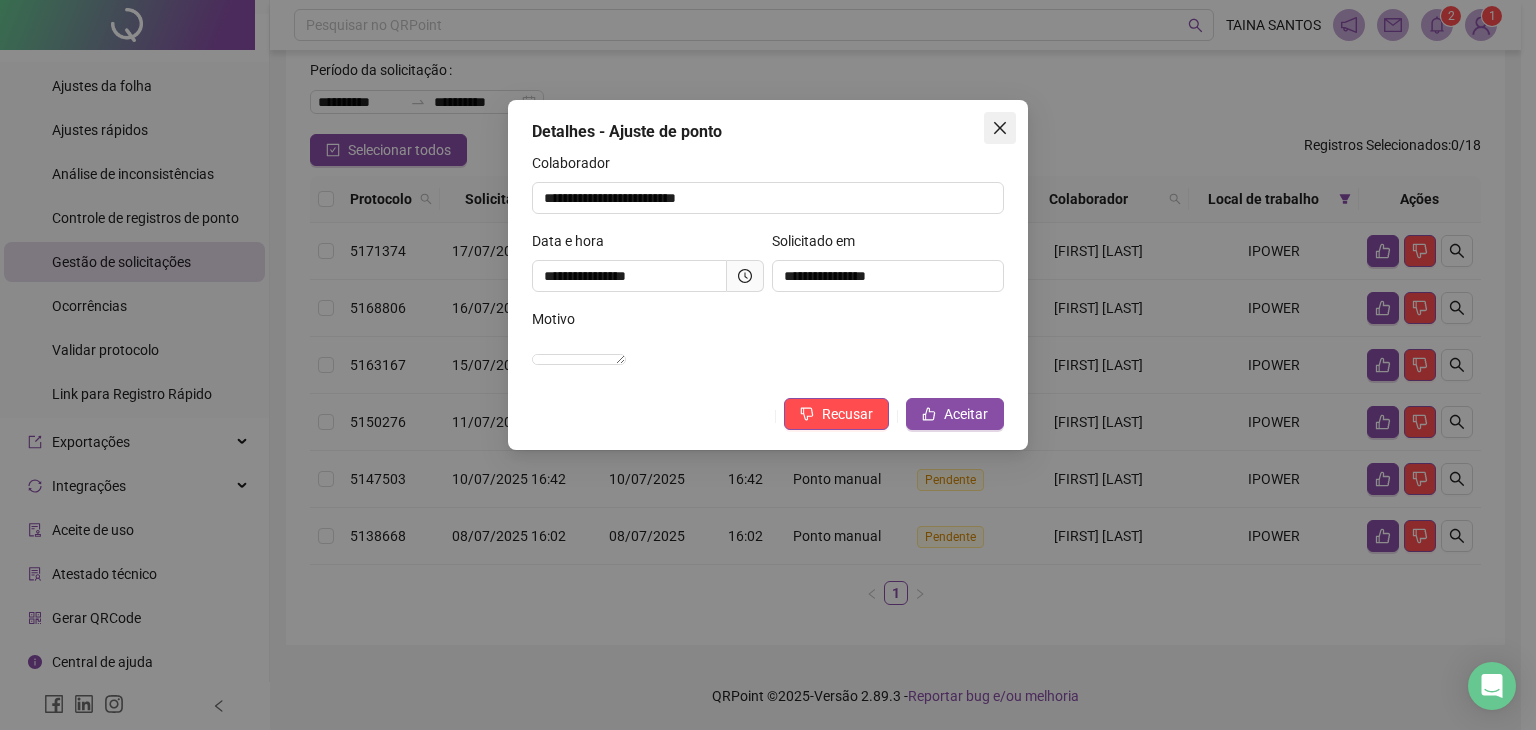 click at bounding box center [1000, 128] 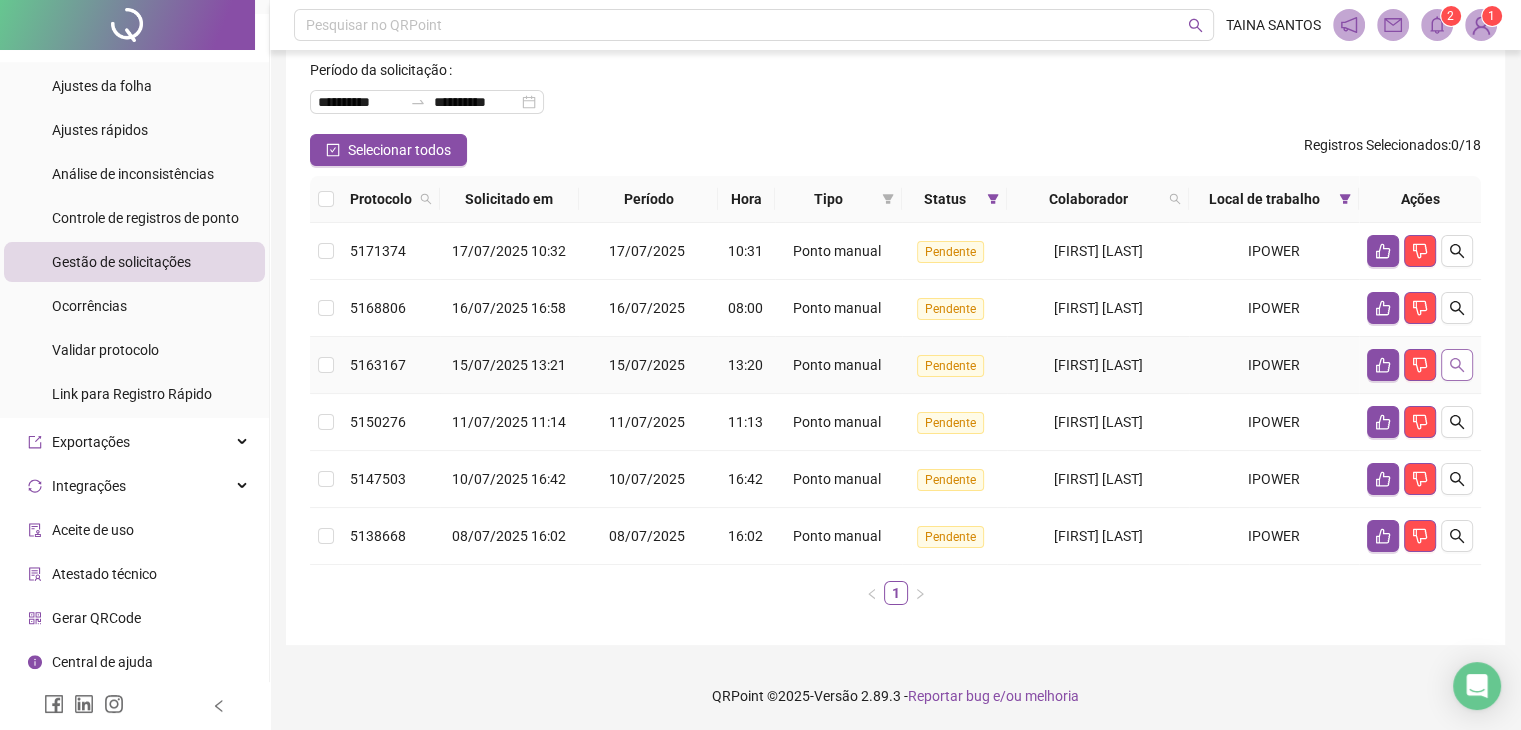 click 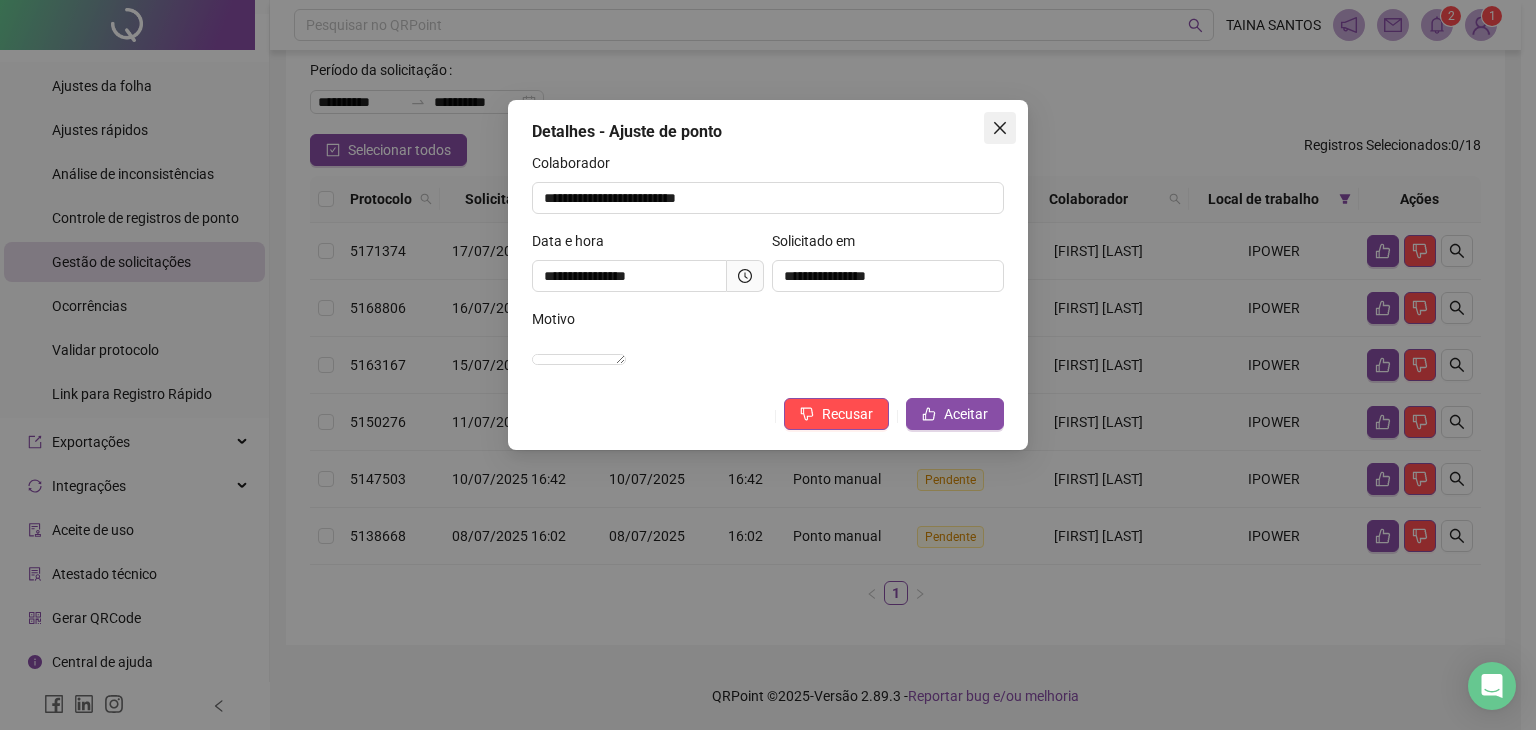 click 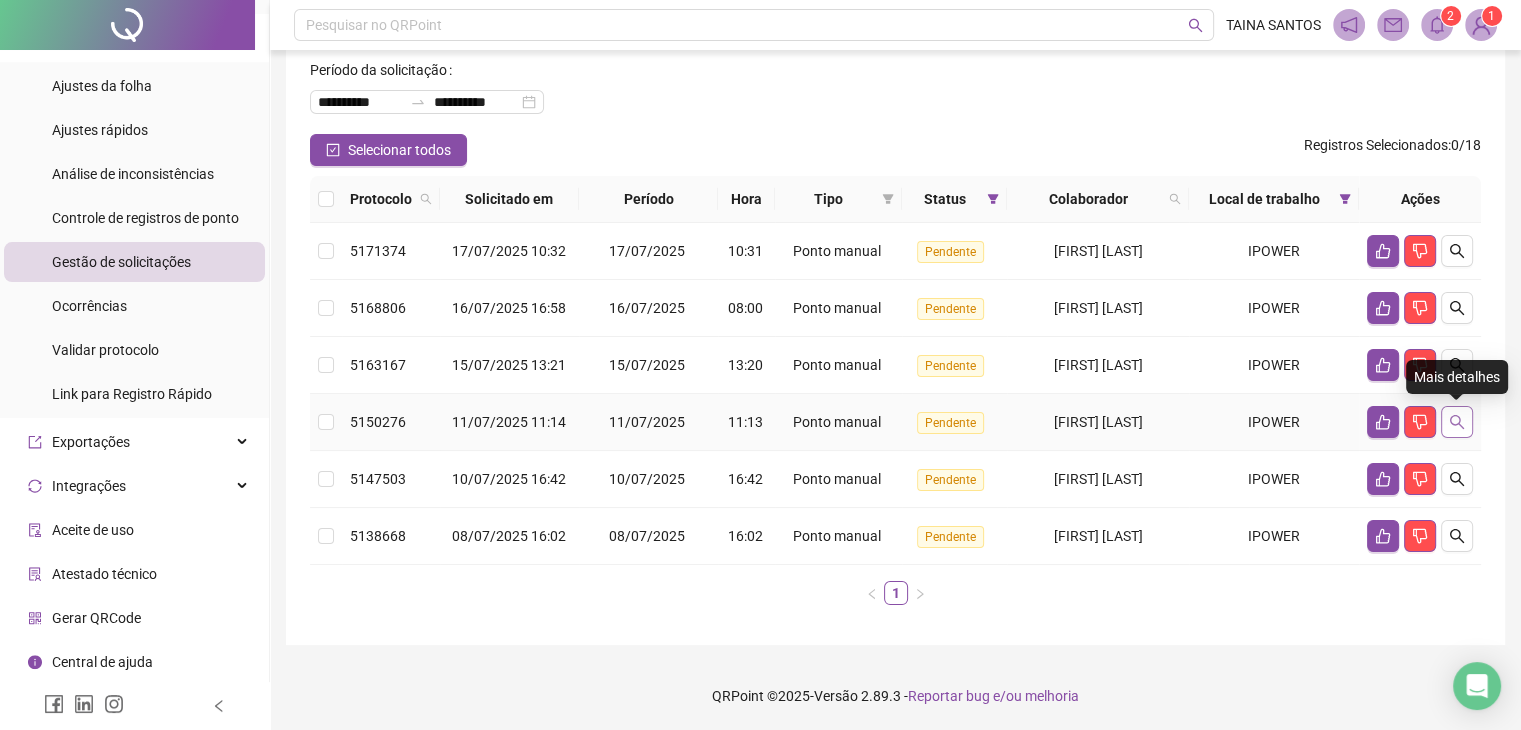 click 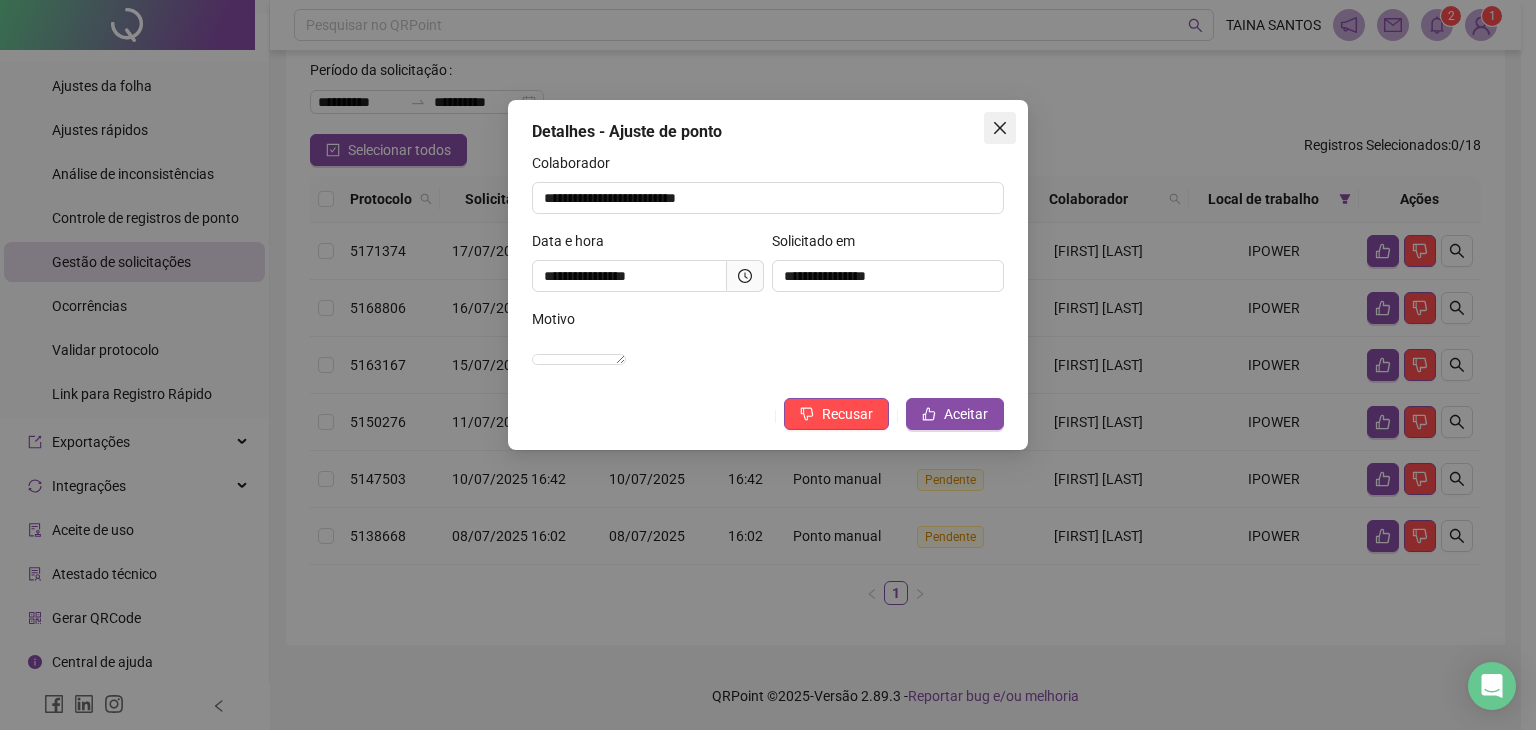 click 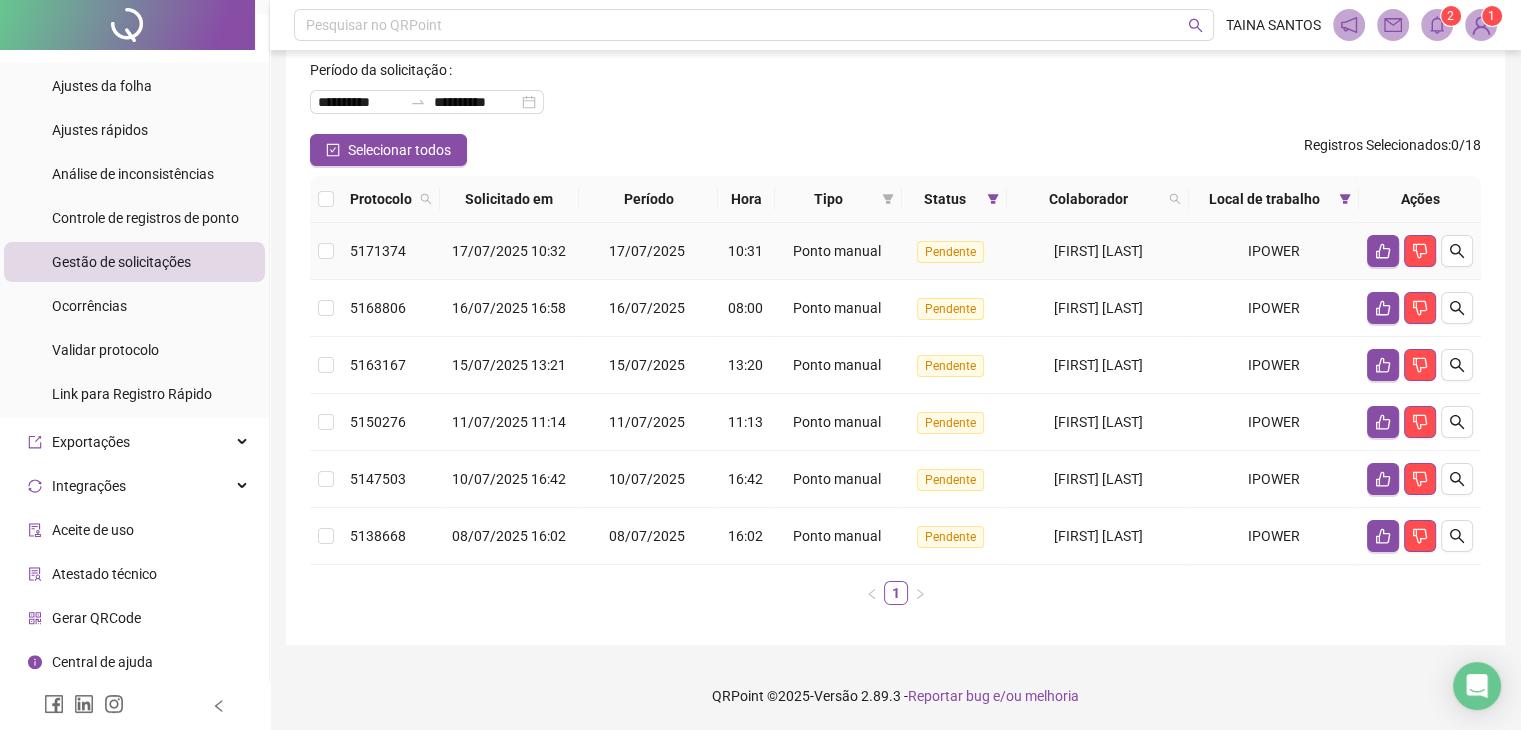 click on "17/07/2025 10:32" at bounding box center (509, 251) 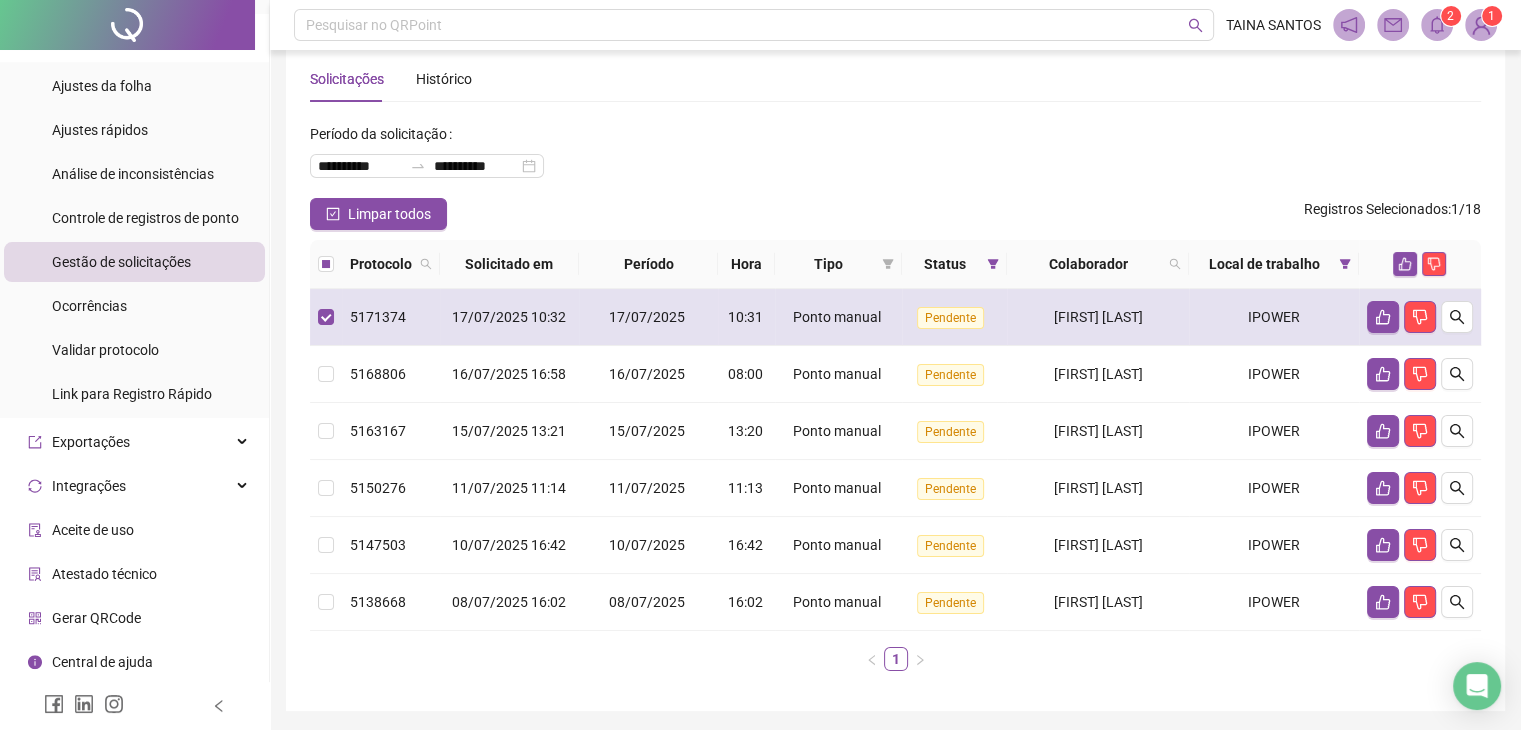 scroll, scrollTop: 0, scrollLeft: 0, axis: both 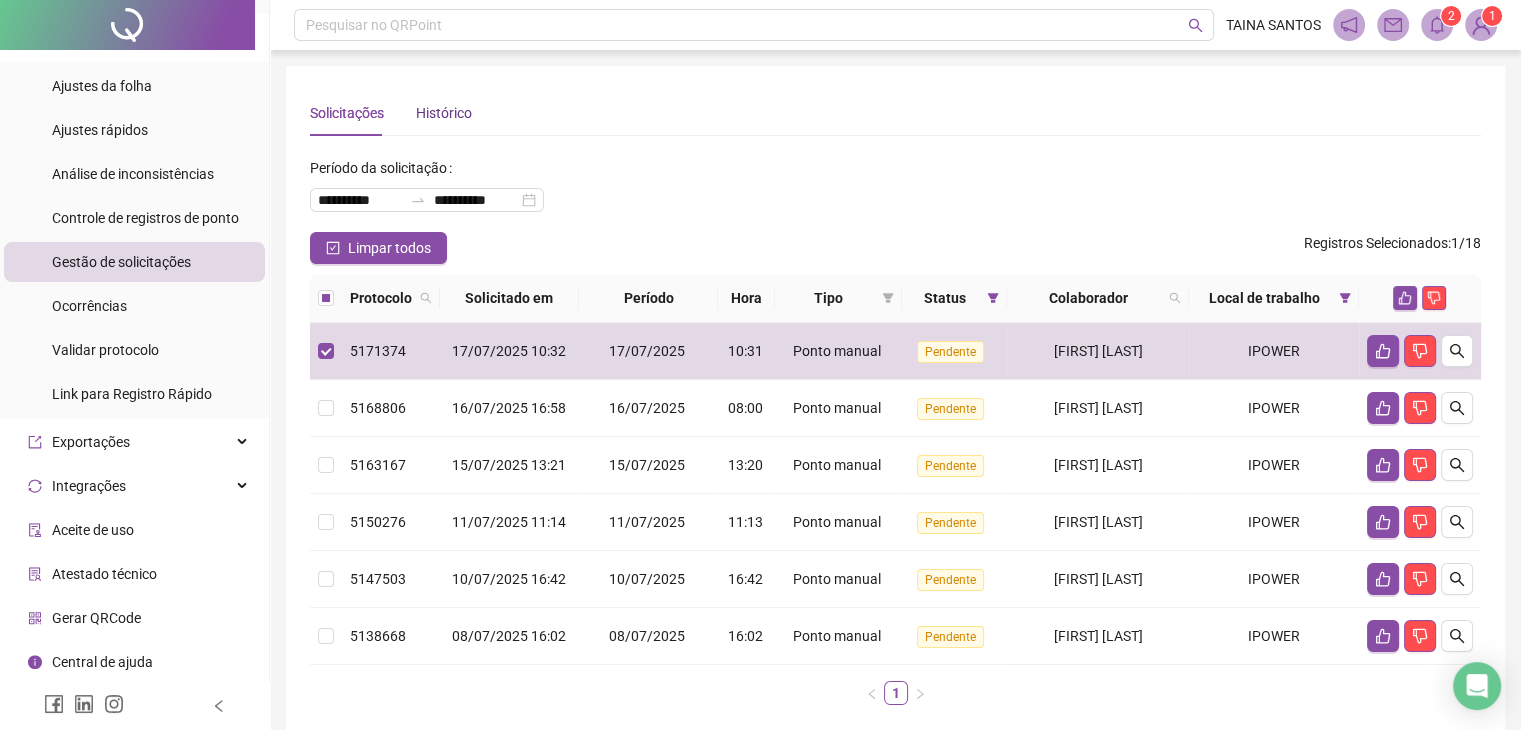 click on "Histórico" at bounding box center [444, 113] 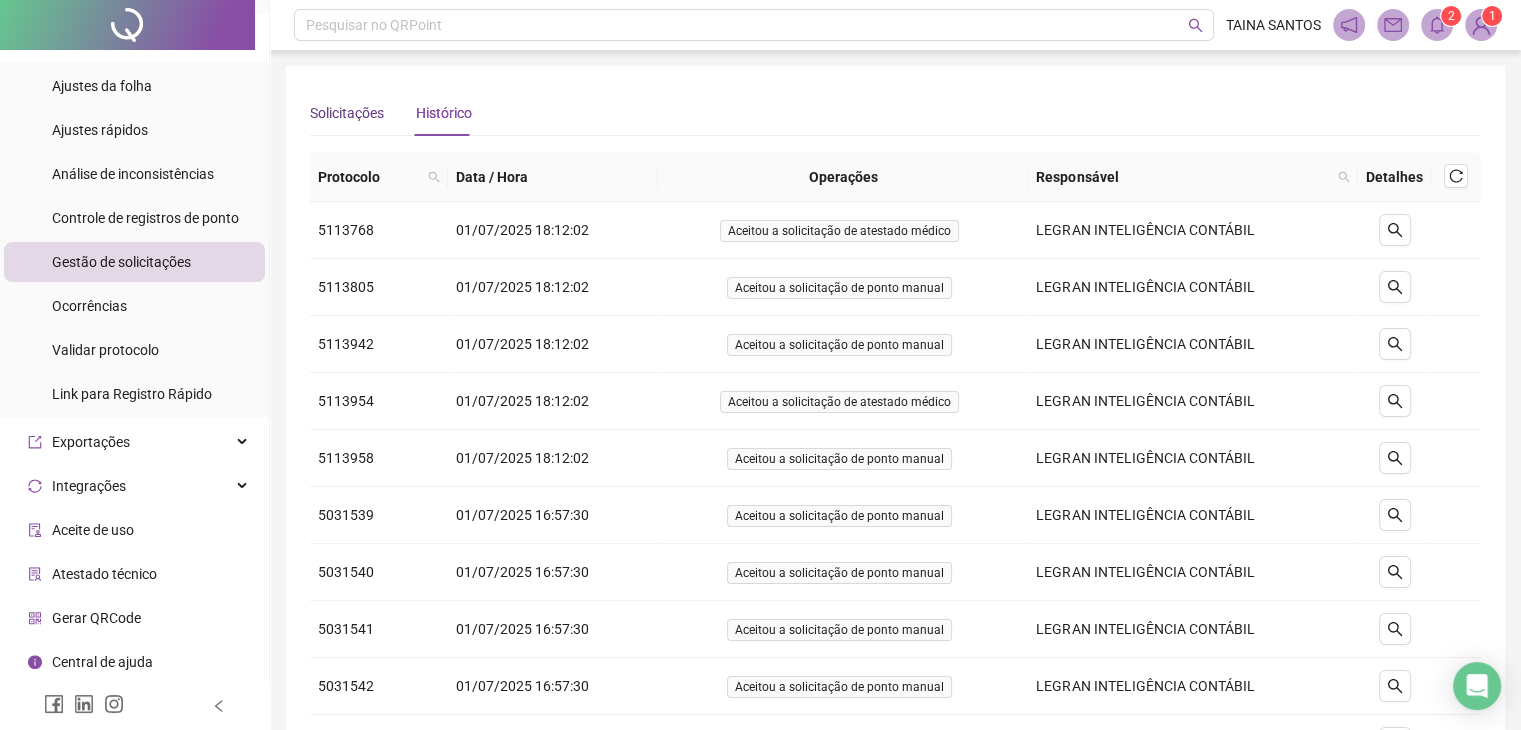 click on "Solicitações" at bounding box center (347, 113) 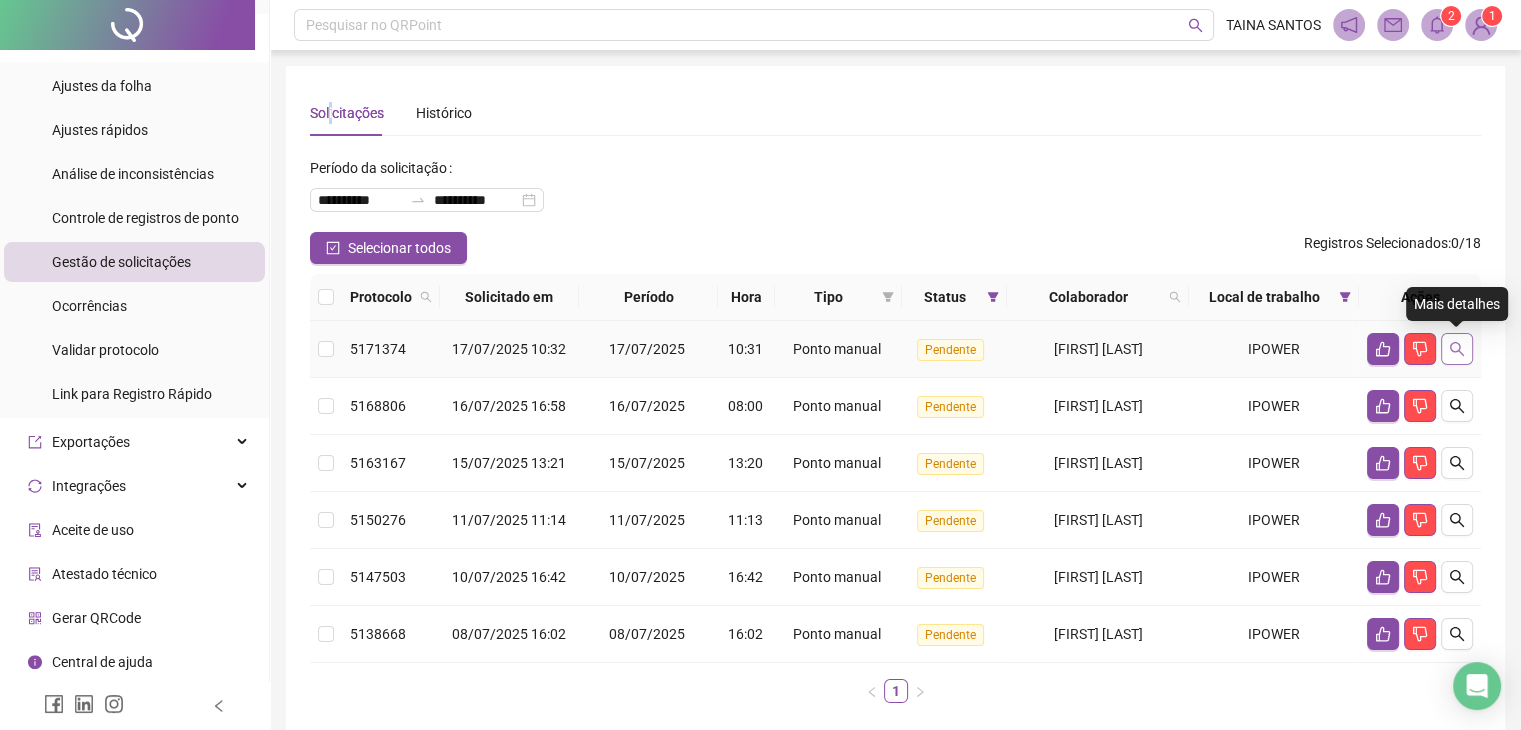 click 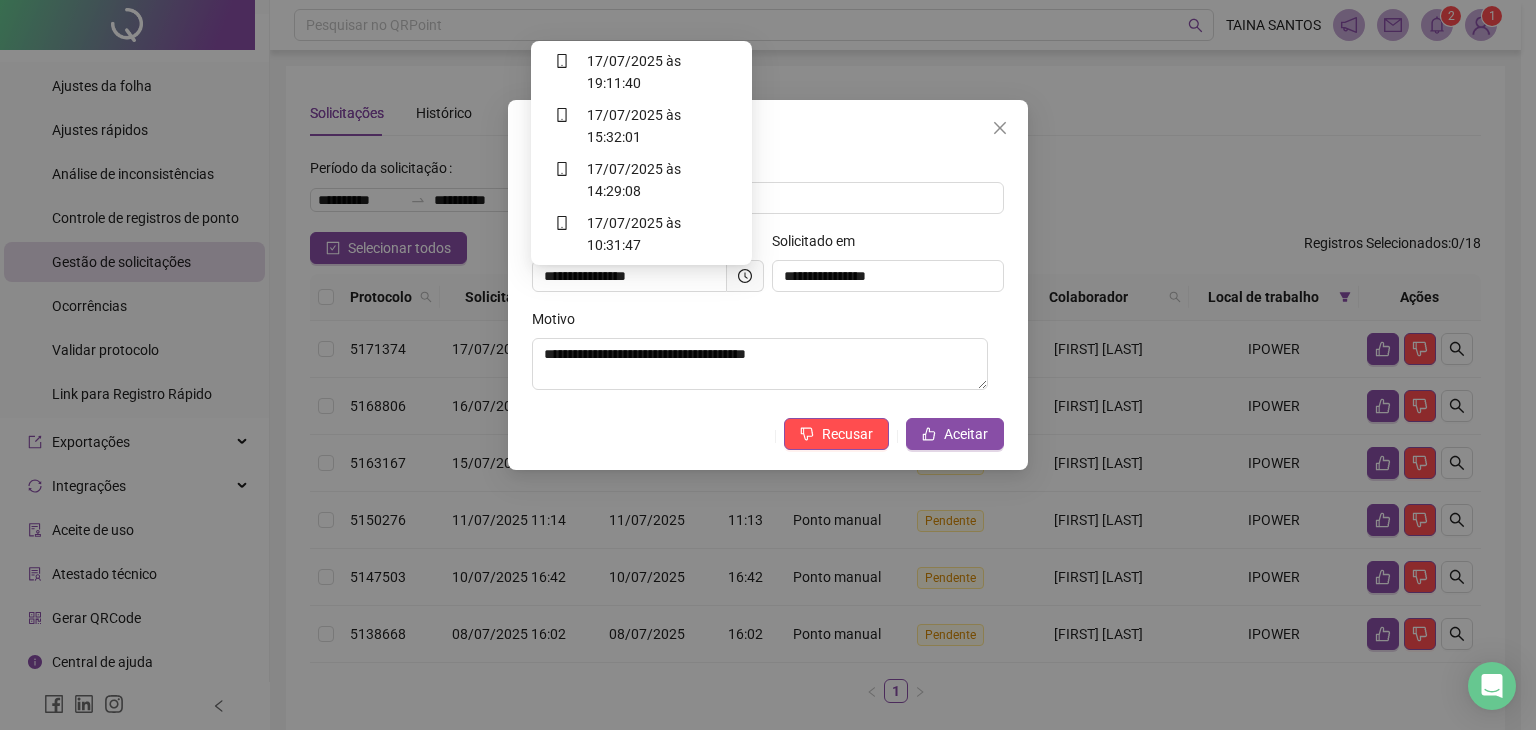 click 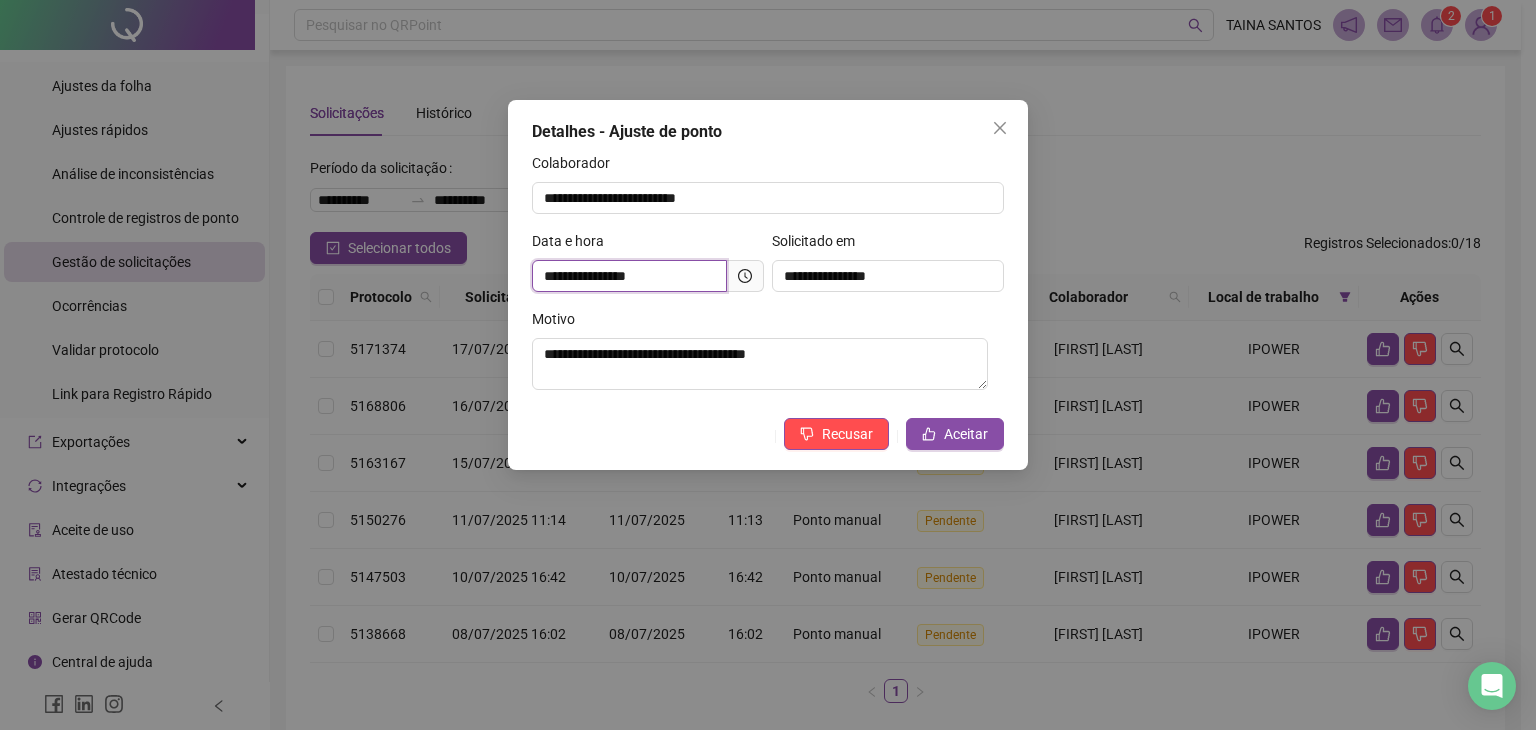 click on "**********" at bounding box center (629, 276) 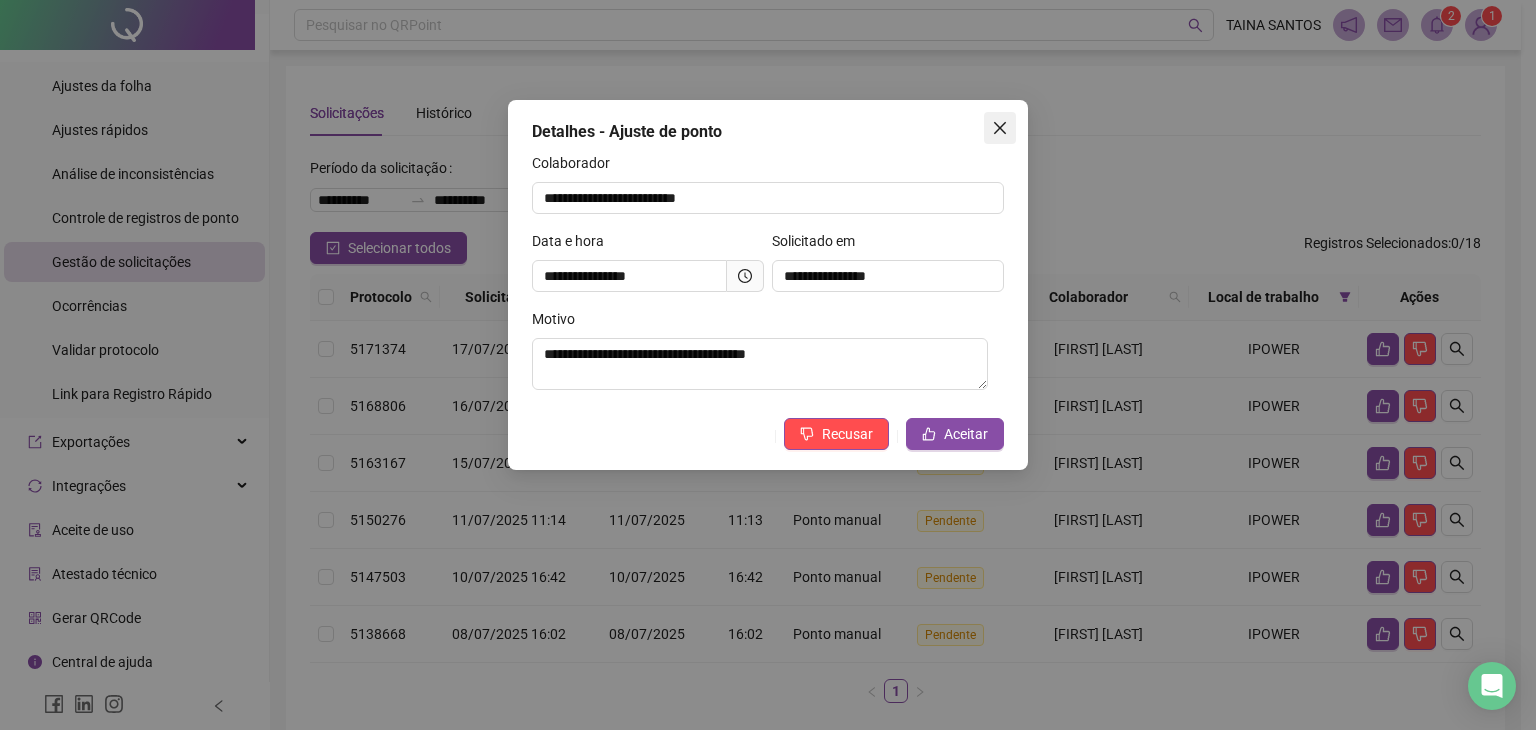 click 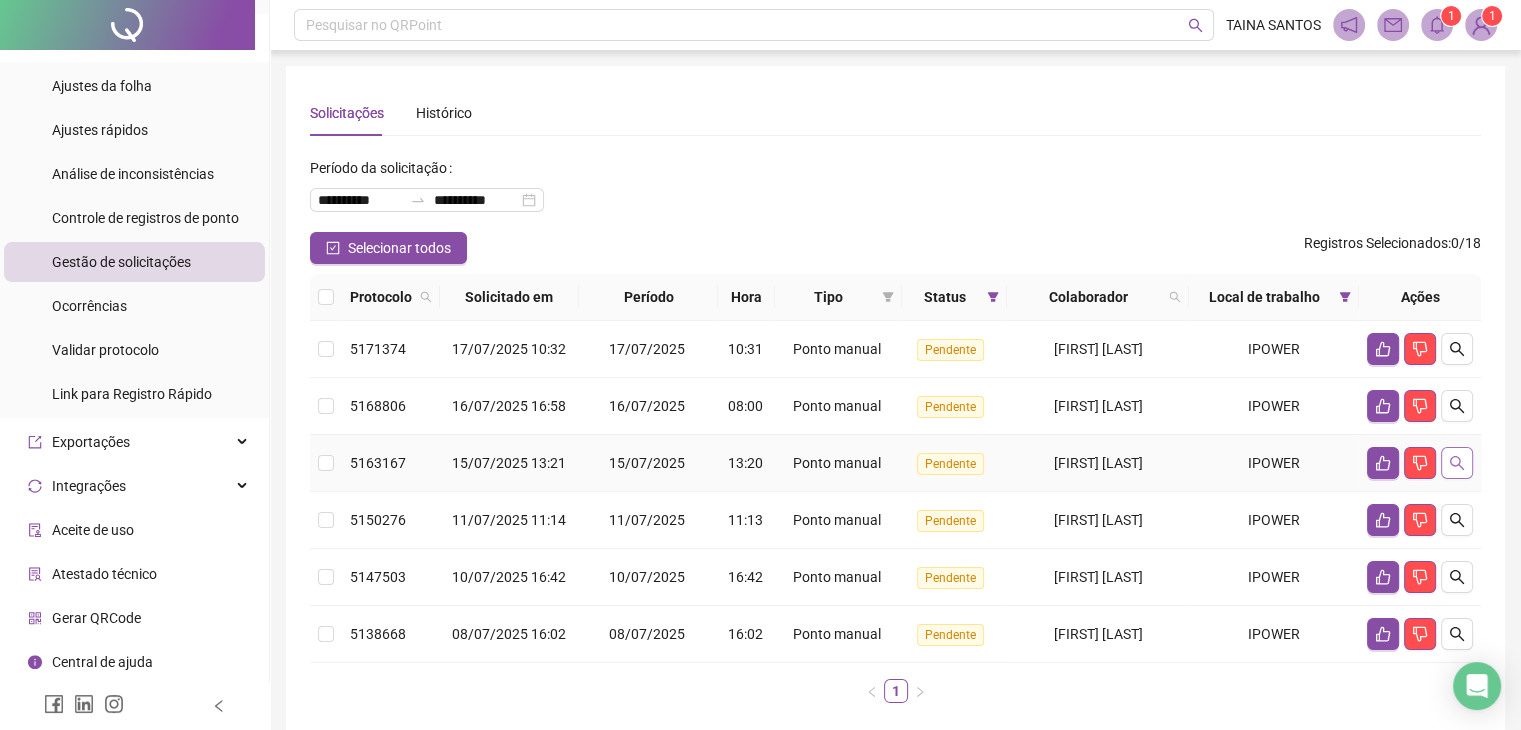click at bounding box center (1457, 463) 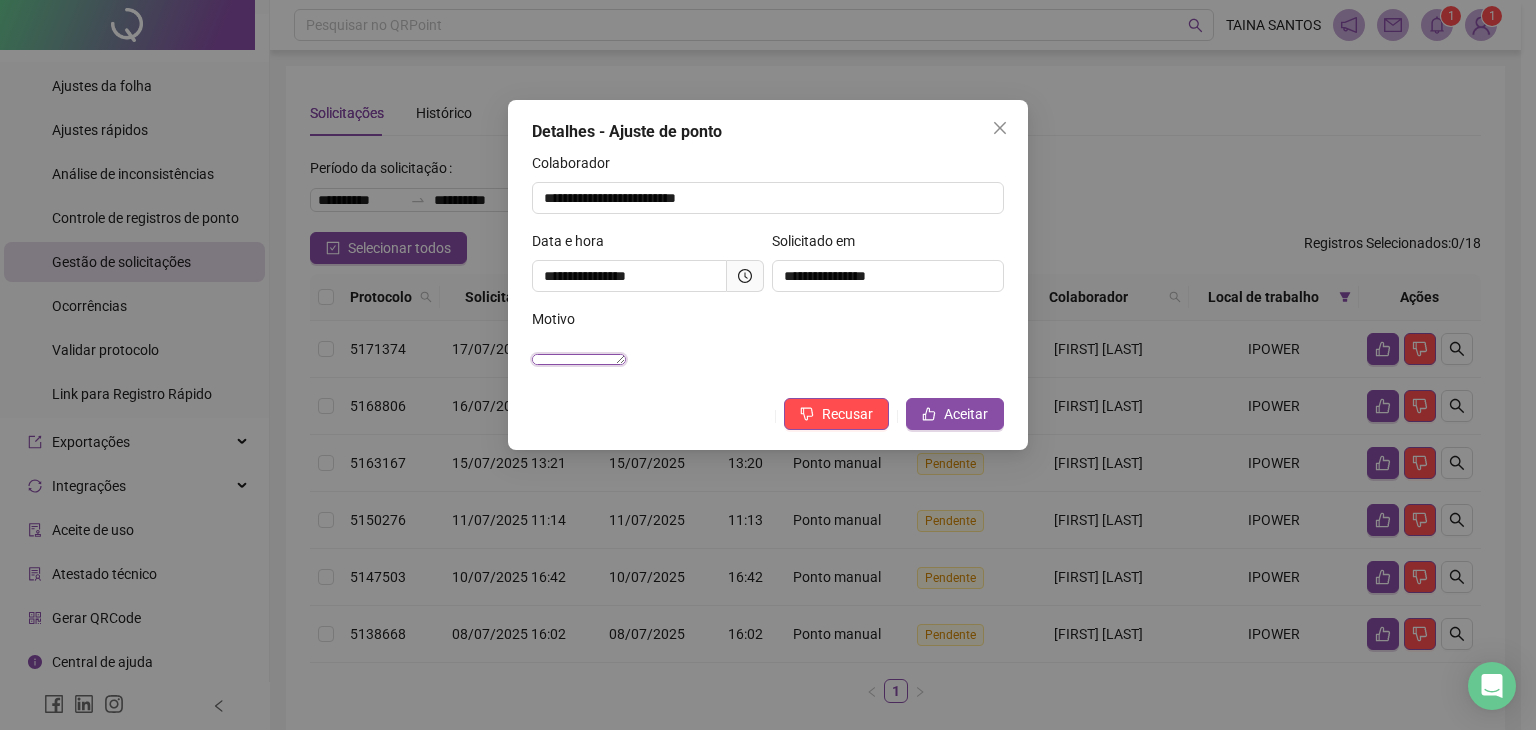 click on "**********" at bounding box center [579, 359] 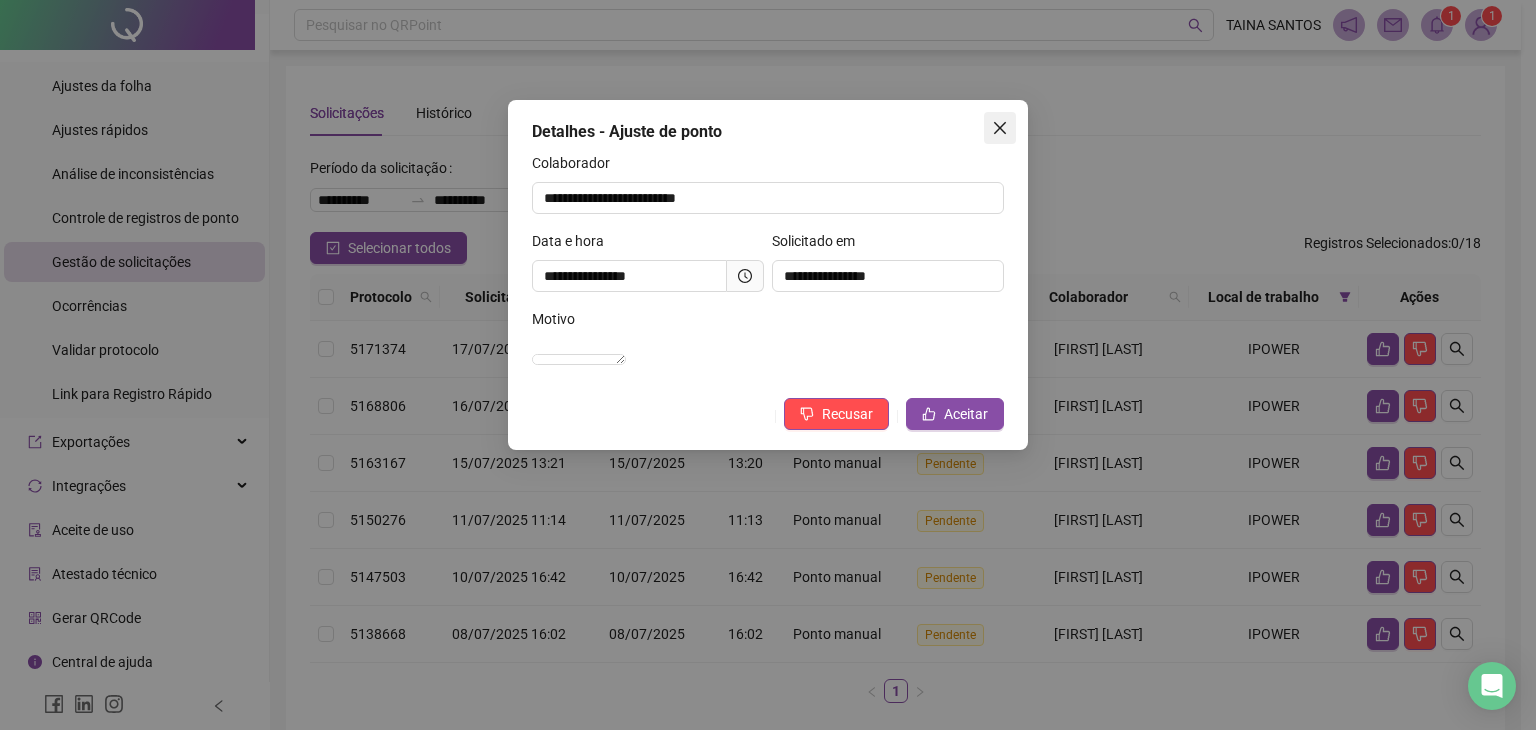 click at bounding box center [1000, 128] 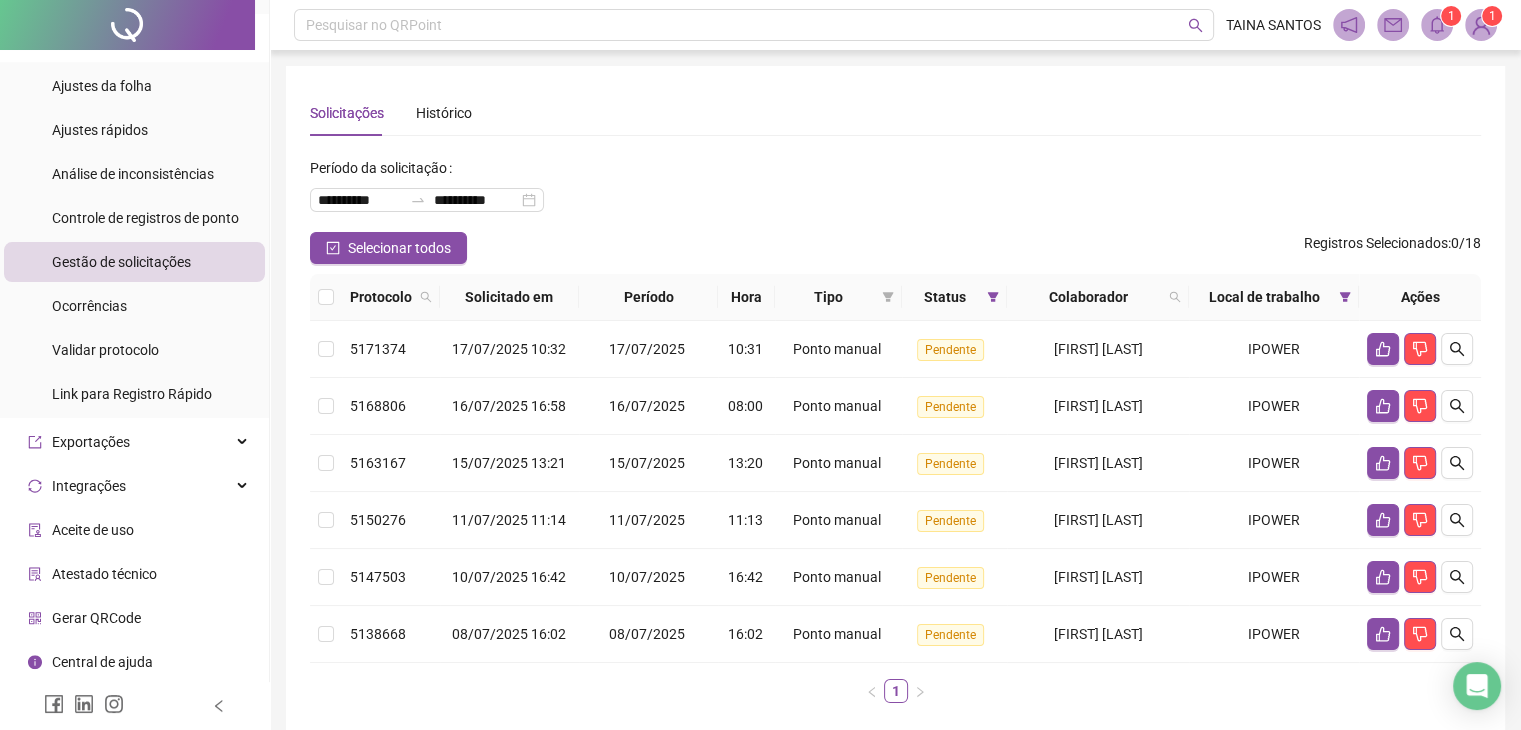 click 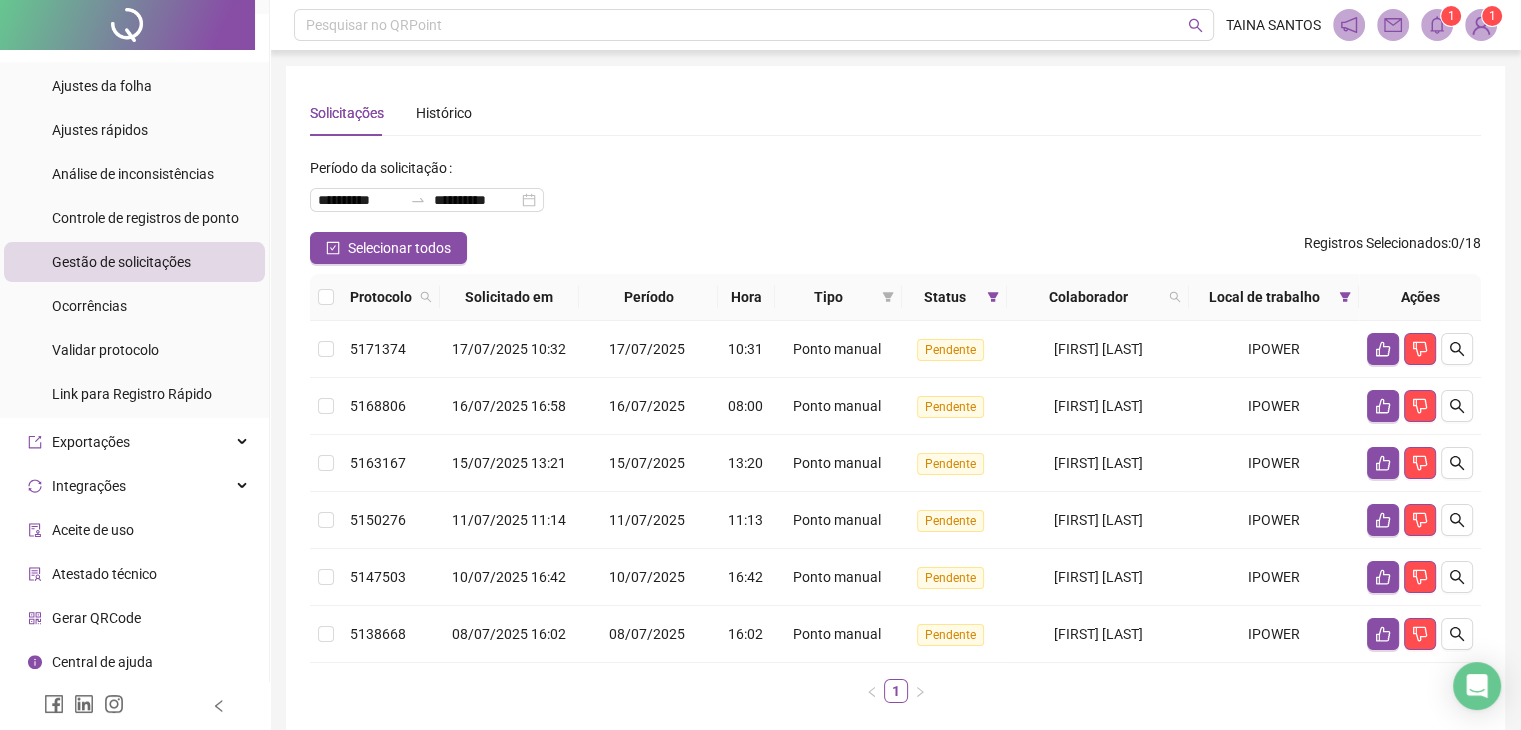 click on "1" at bounding box center [1492, 16] 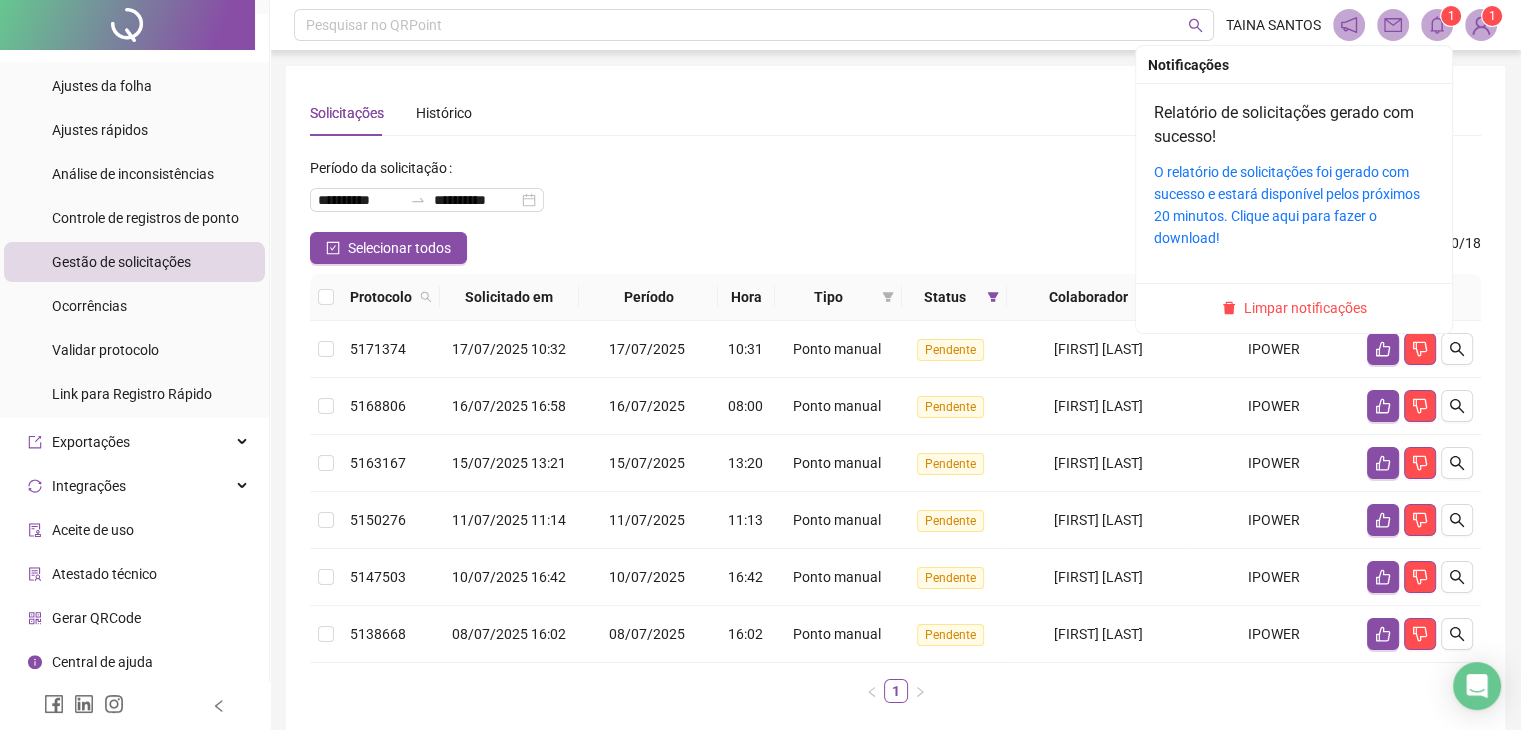 click 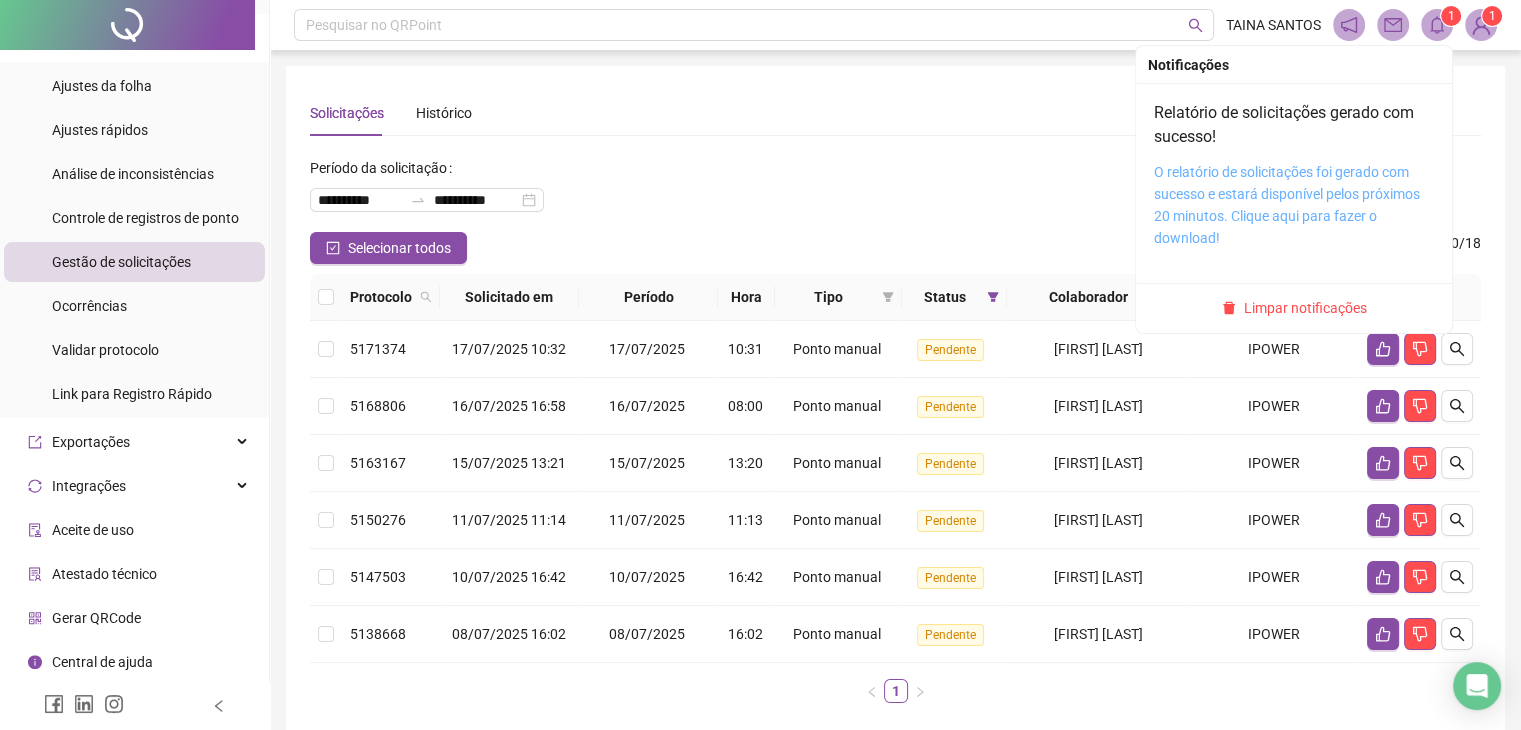 click on "O relatório de solicitações foi gerado com sucesso e estará disponível pelos próximos 20 minutos.
Clique aqui para fazer o download!" at bounding box center (1287, 205) 